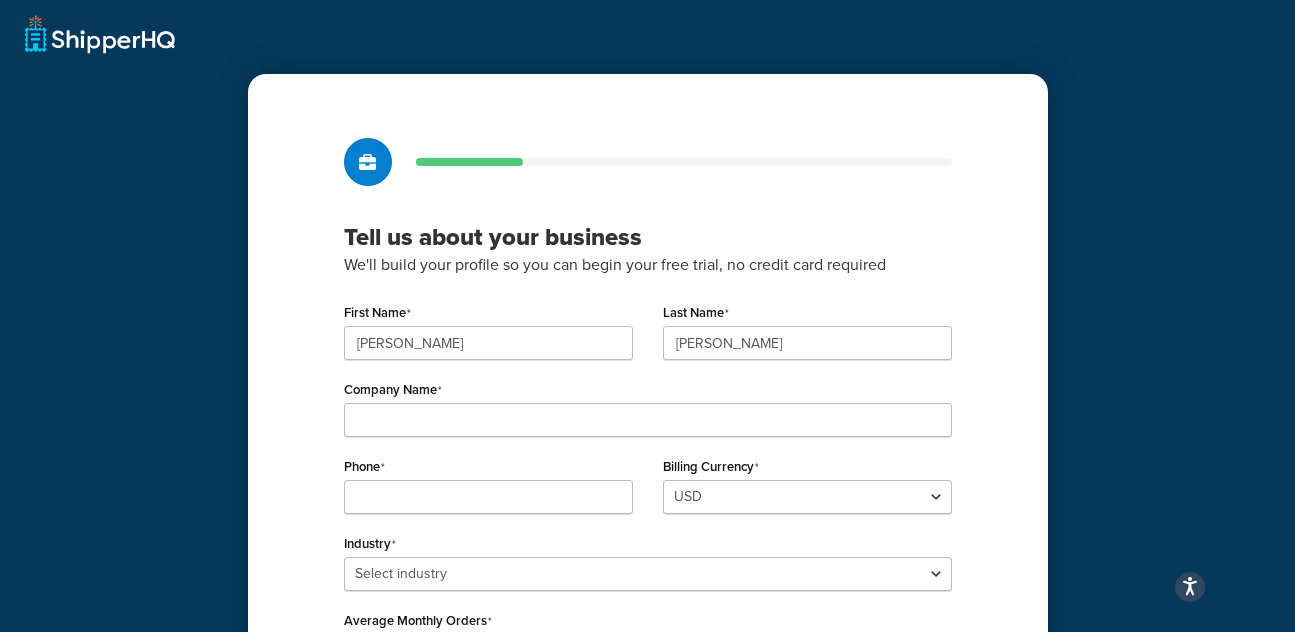 scroll, scrollTop: 61, scrollLeft: 0, axis: vertical 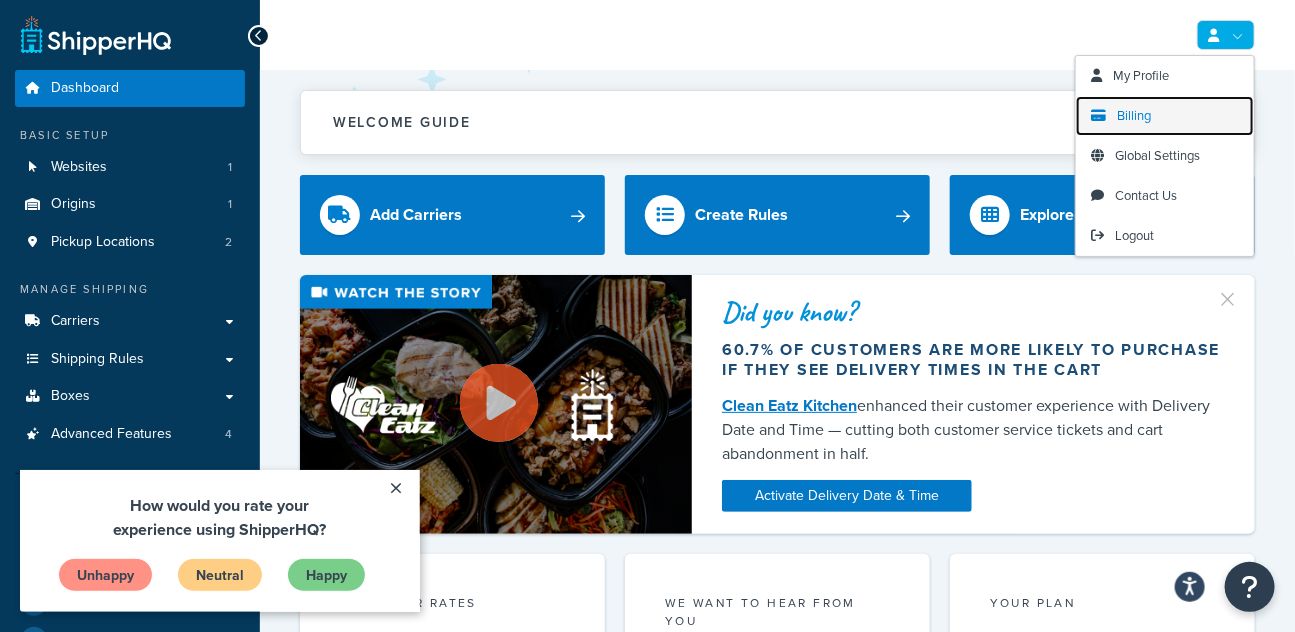 click on "Billing" at bounding box center (1134, 115) 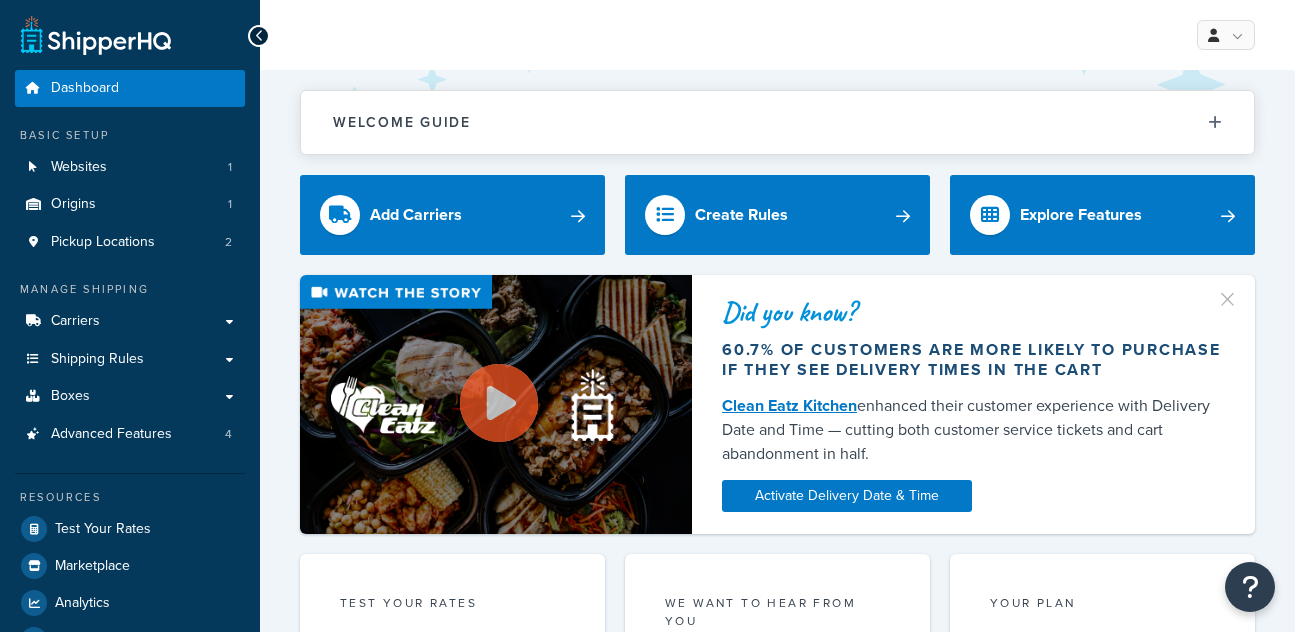 scroll, scrollTop: 0, scrollLeft: 0, axis: both 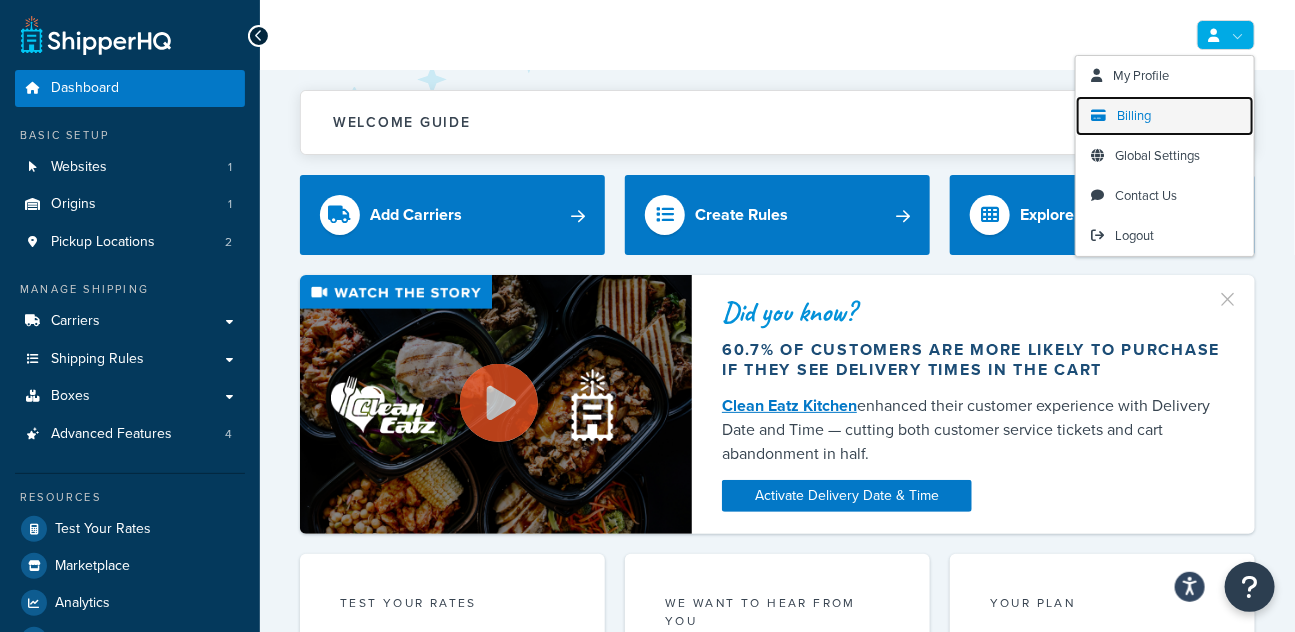 click on "Billing" at bounding box center [1134, 115] 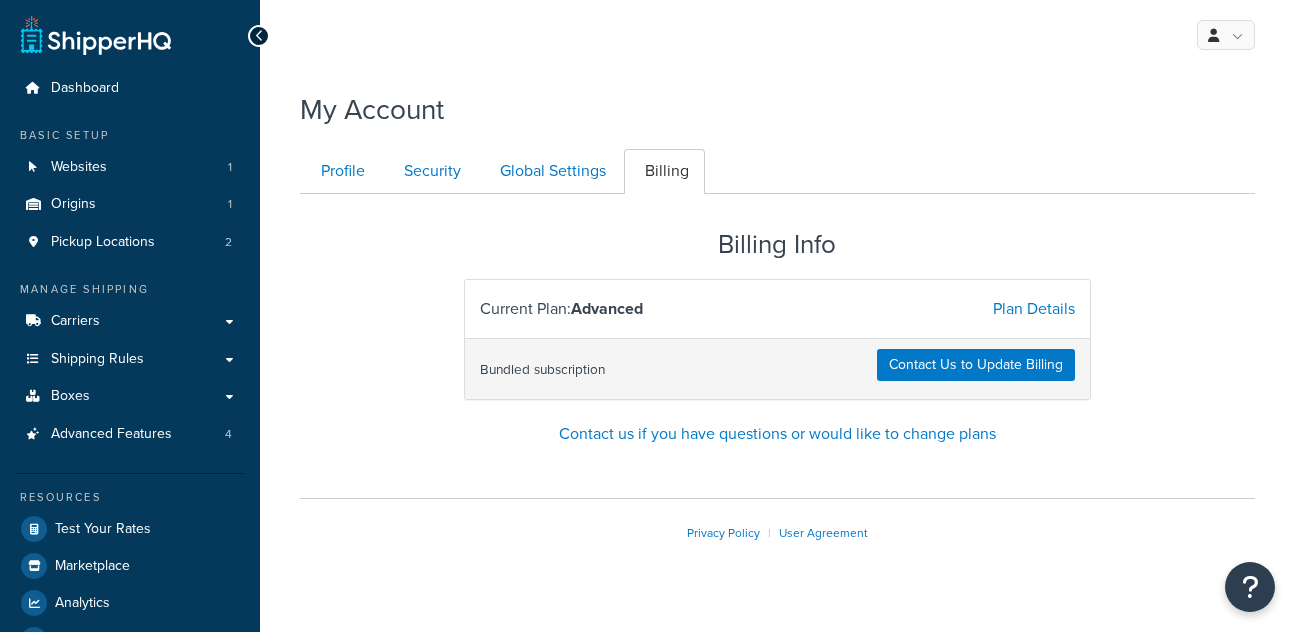 scroll, scrollTop: 0, scrollLeft: 0, axis: both 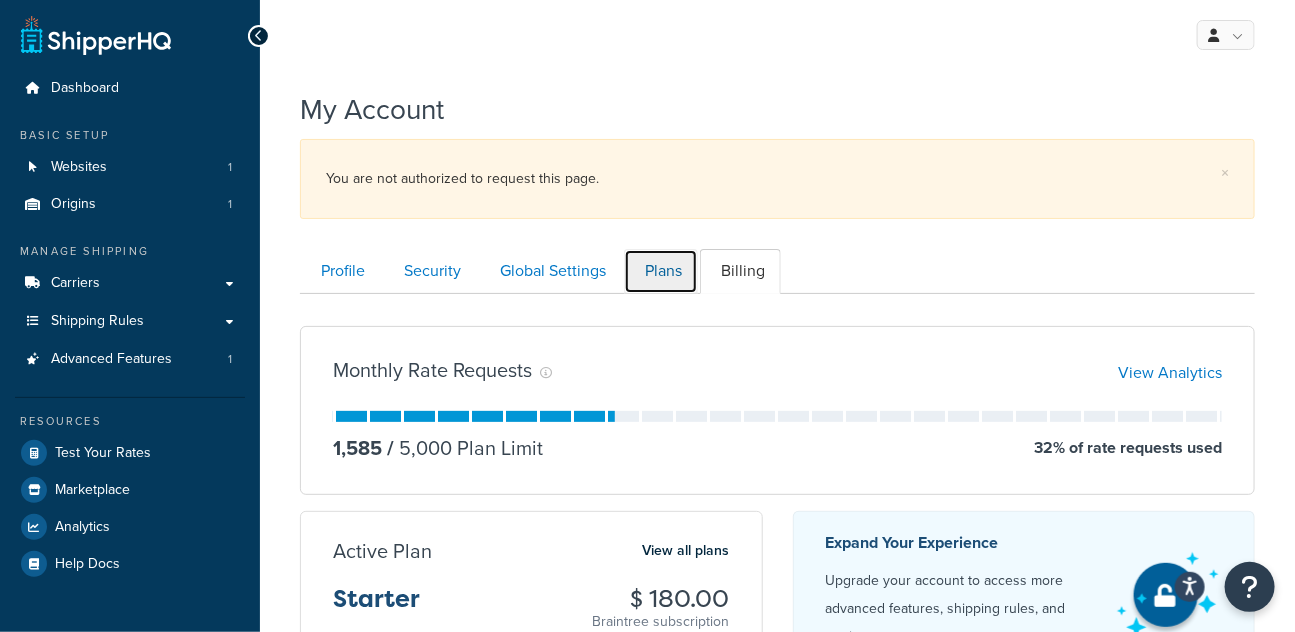click on "Plans" at bounding box center (661, 271) 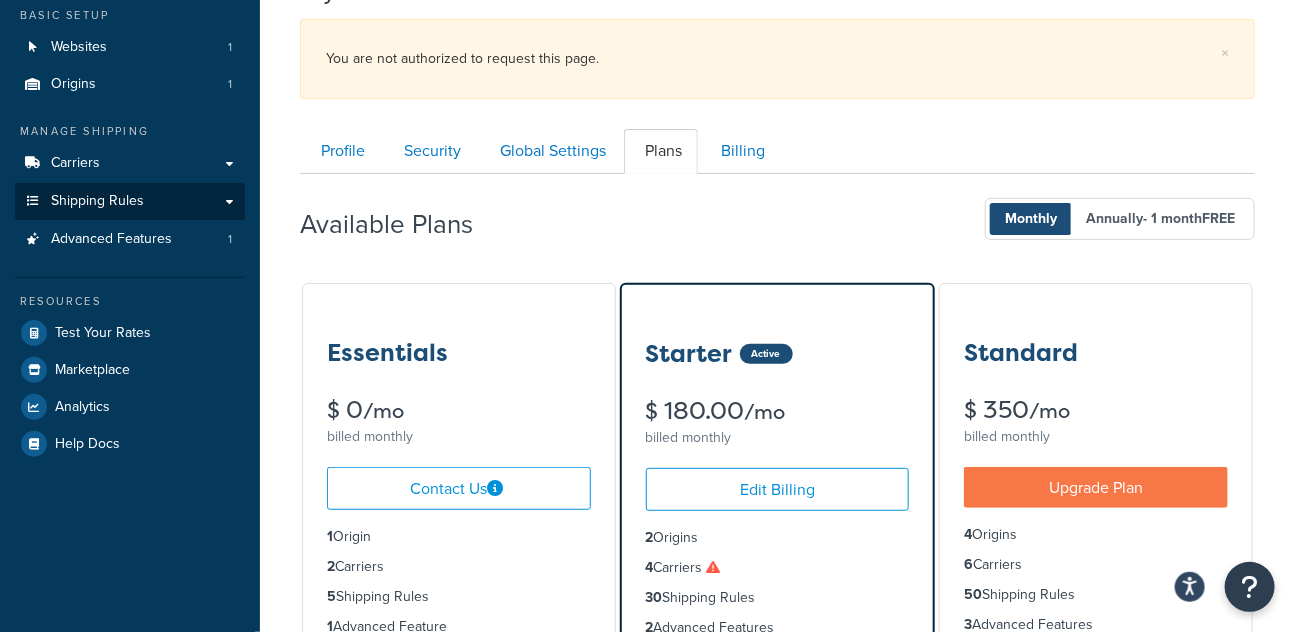 scroll, scrollTop: 117, scrollLeft: 0, axis: vertical 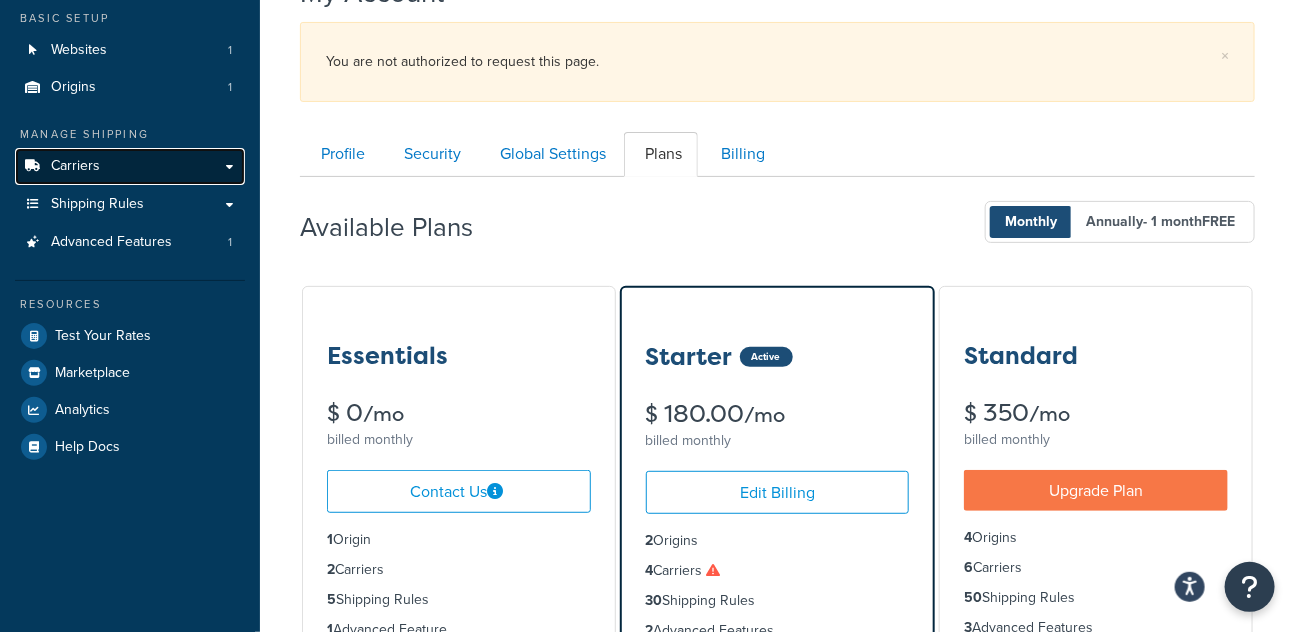 click on "Carriers" at bounding box center [75, 166] 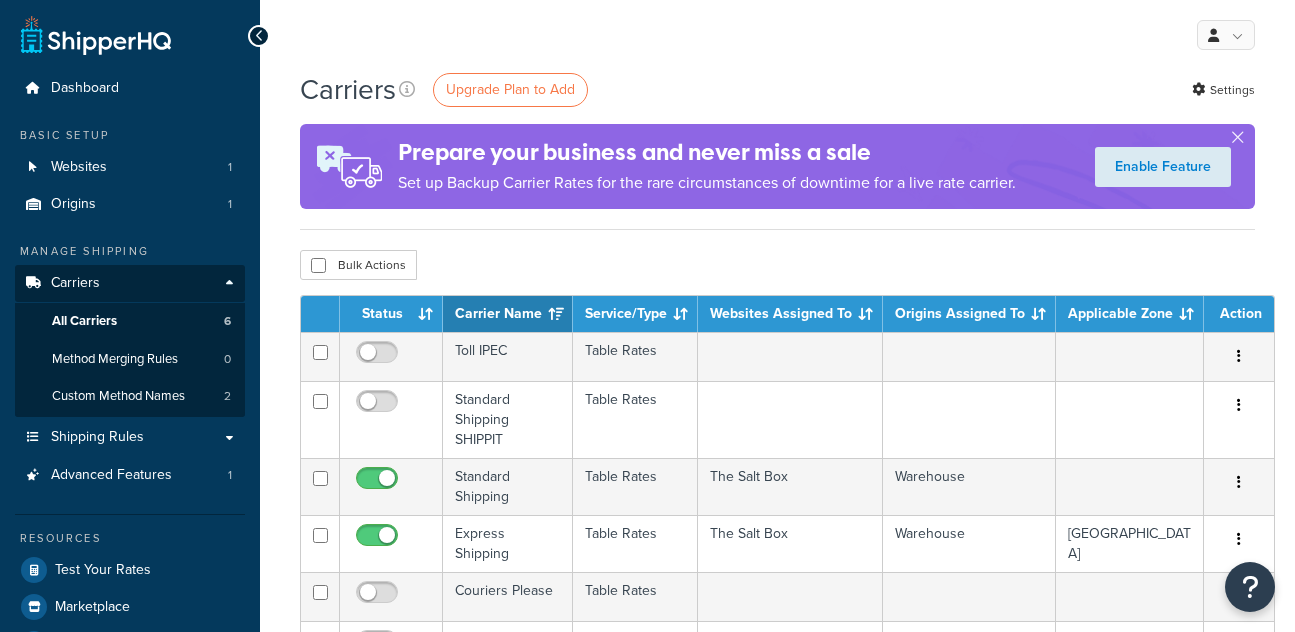 scroll, scrollTop: 0, scrollLeft: 0, axis: both 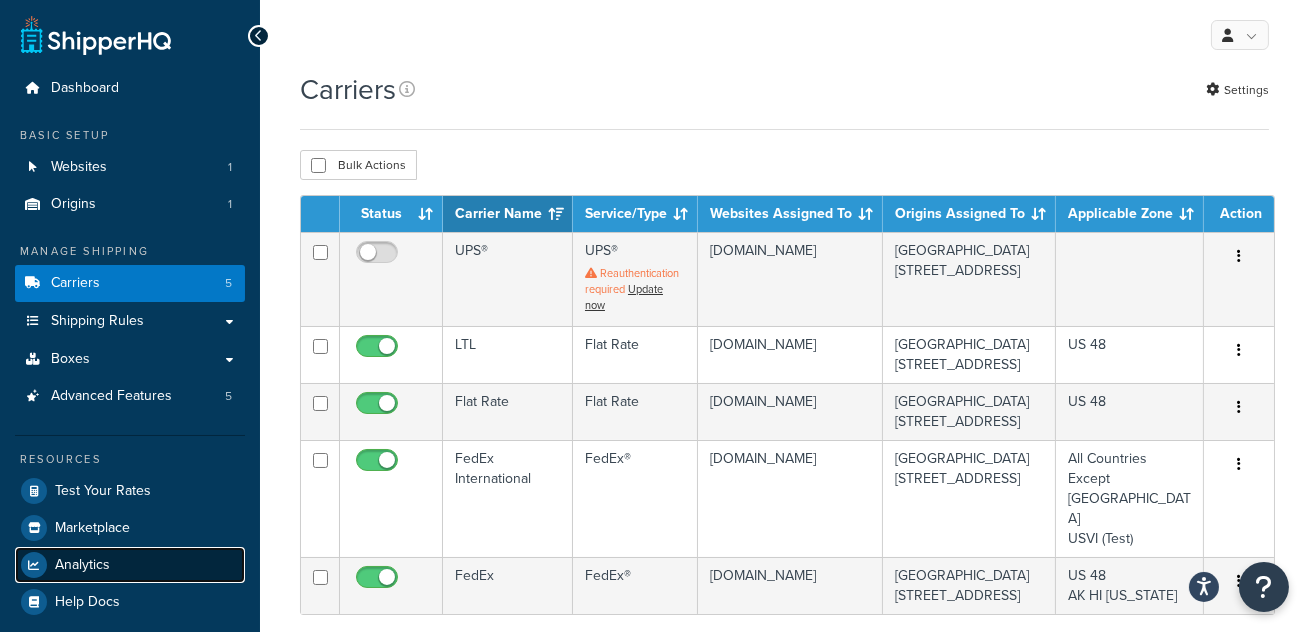 click on "Analytics" at bounding box center (130, 565) 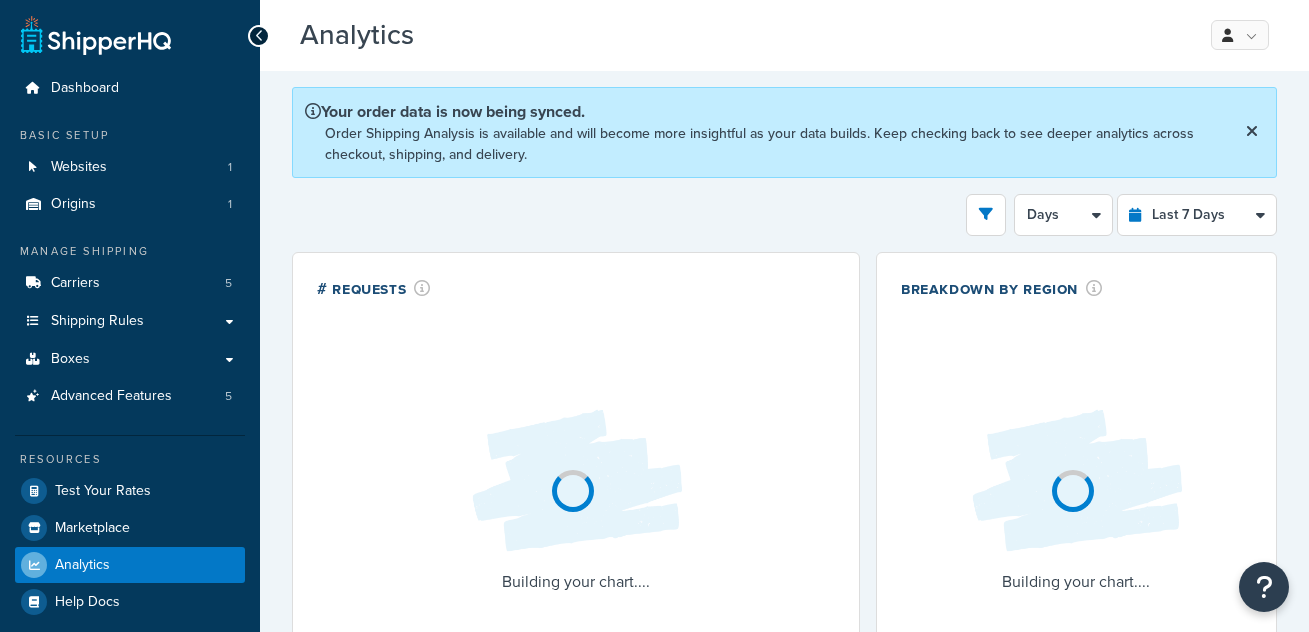 scroll, scrollTop: 0, scrollLeft: 0, axis: both 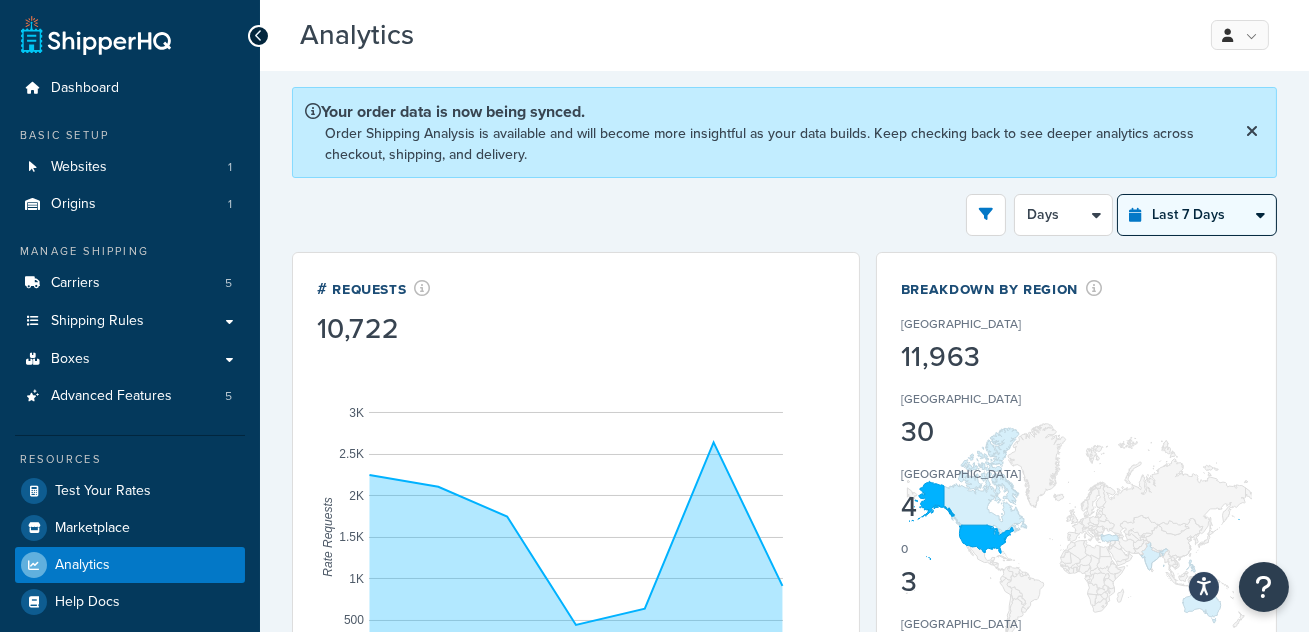 click on "Last 24 Hours Last 7 Days Last 30 Days Last 3 Months Last 6 Months Last 12 Months" at bounding box center [1197, 215] 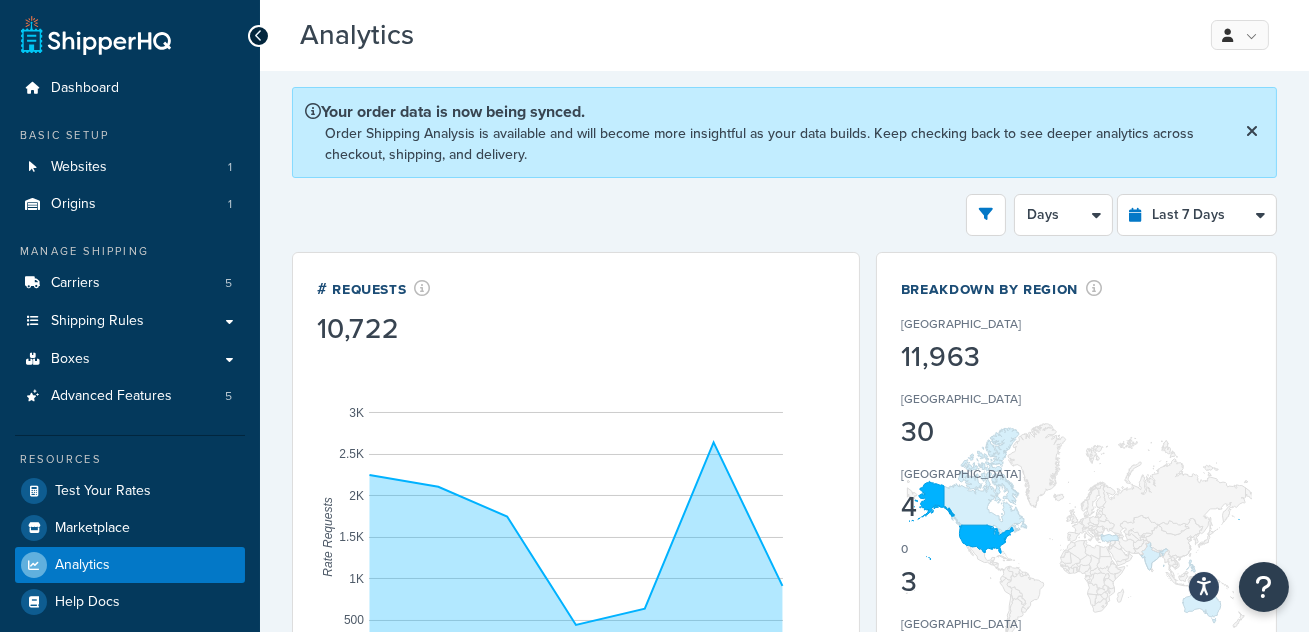 select on "1w" 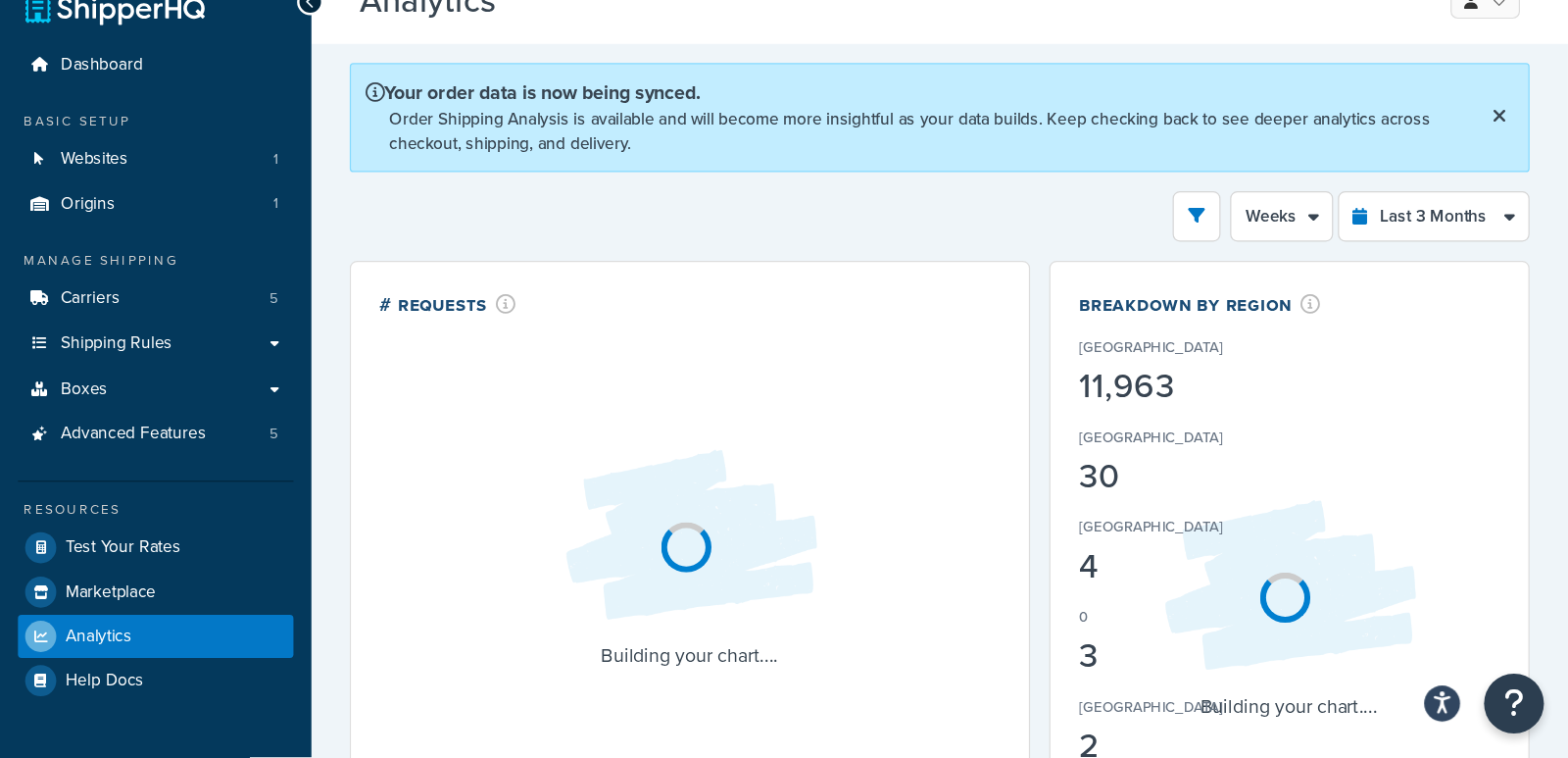 scroll, scrollTop: 20, scrollLeft: 0, axis: vertical 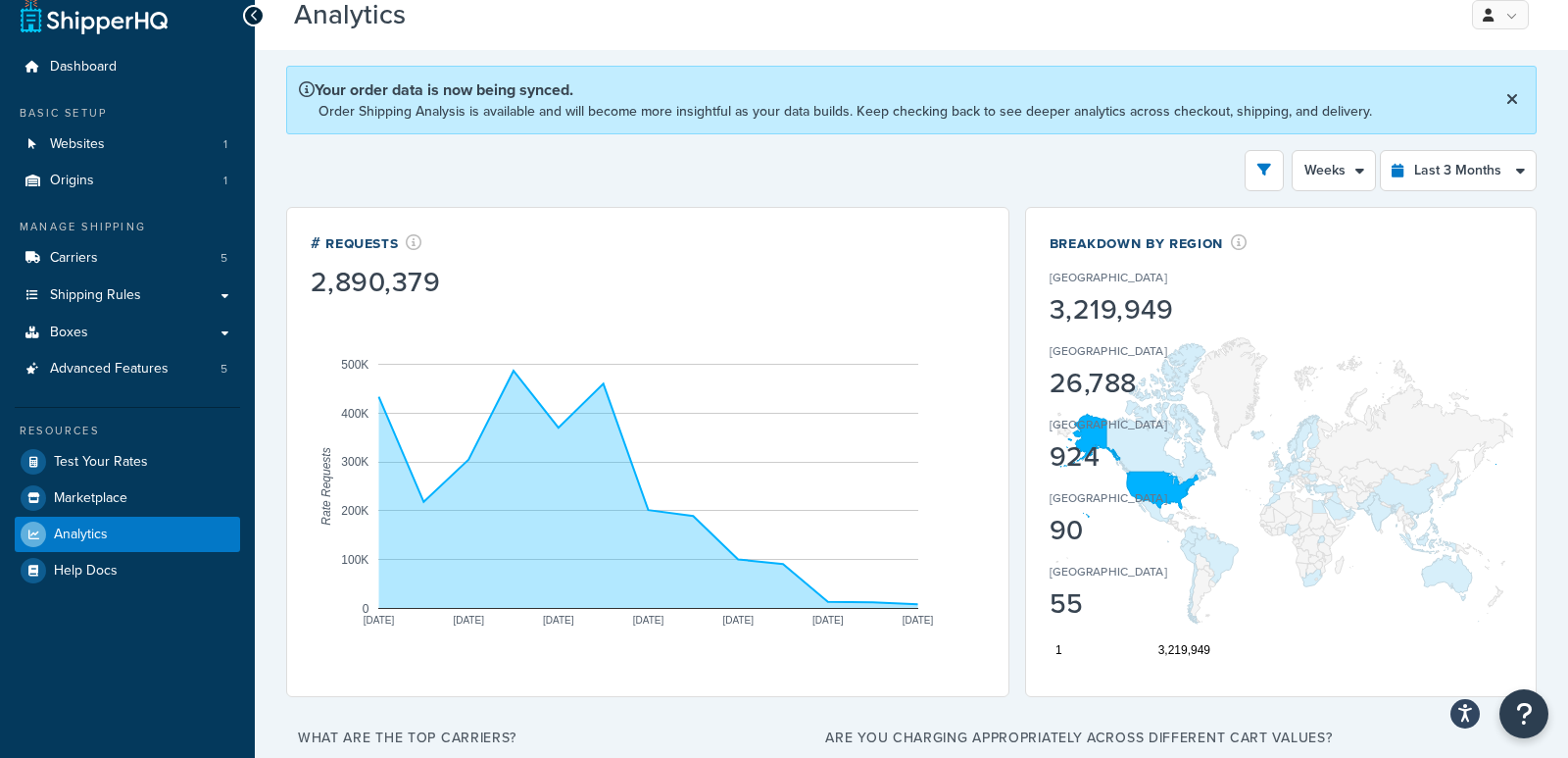 click on "Your order data is now being synced. Order Shipping Analysis is available and will become more insightful as your data builds. Keep checking back to see deeper analytics across checkout, shipping, and delivery." at bounding box center (911, 100) 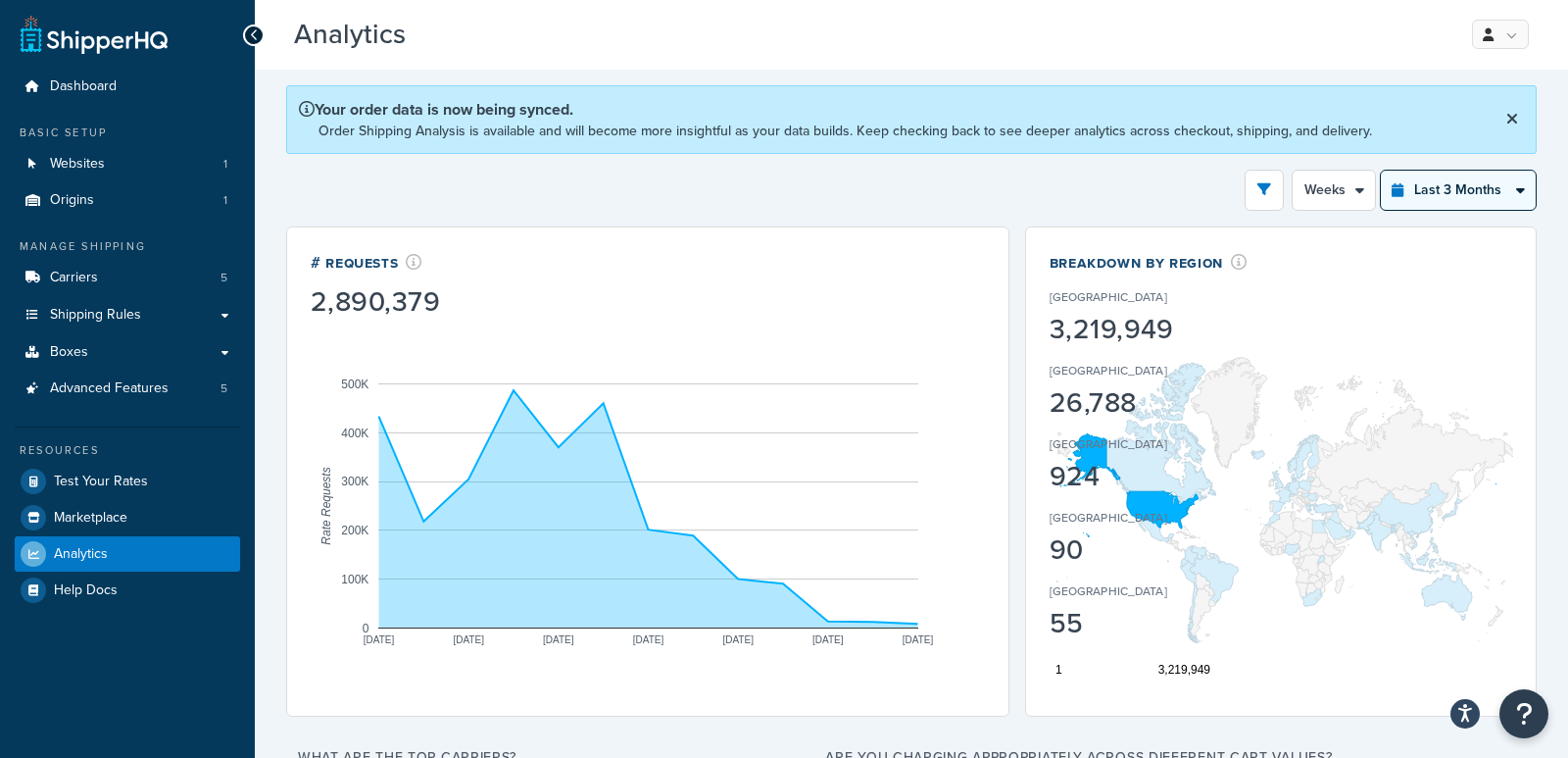 click on "Last 24 Hours Last 7 Days Last 30 Days Last 3 Months Last 6 Months Last 12 Months" at bounding box center [1458, 190] 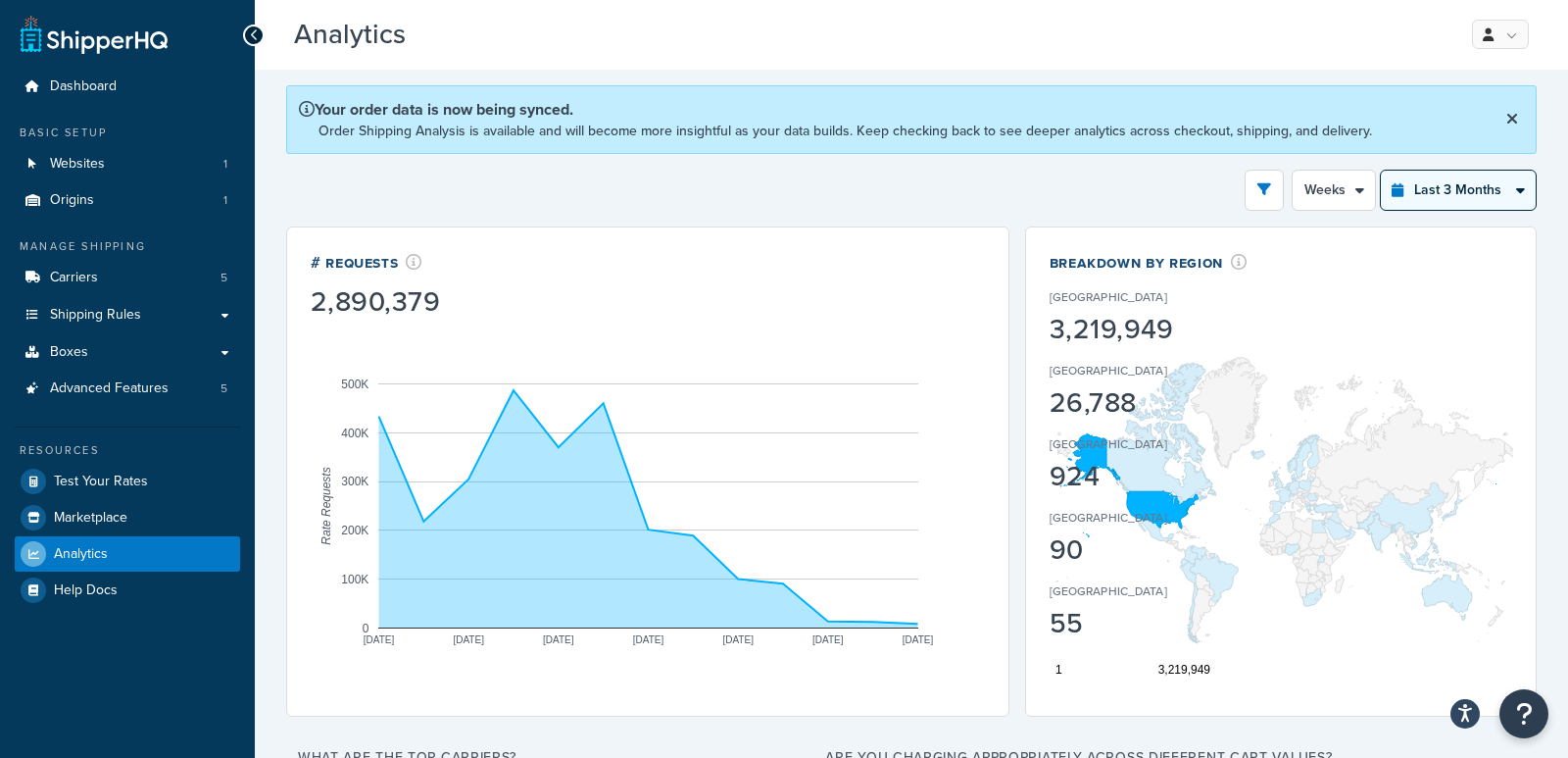 select on "last_30_days" 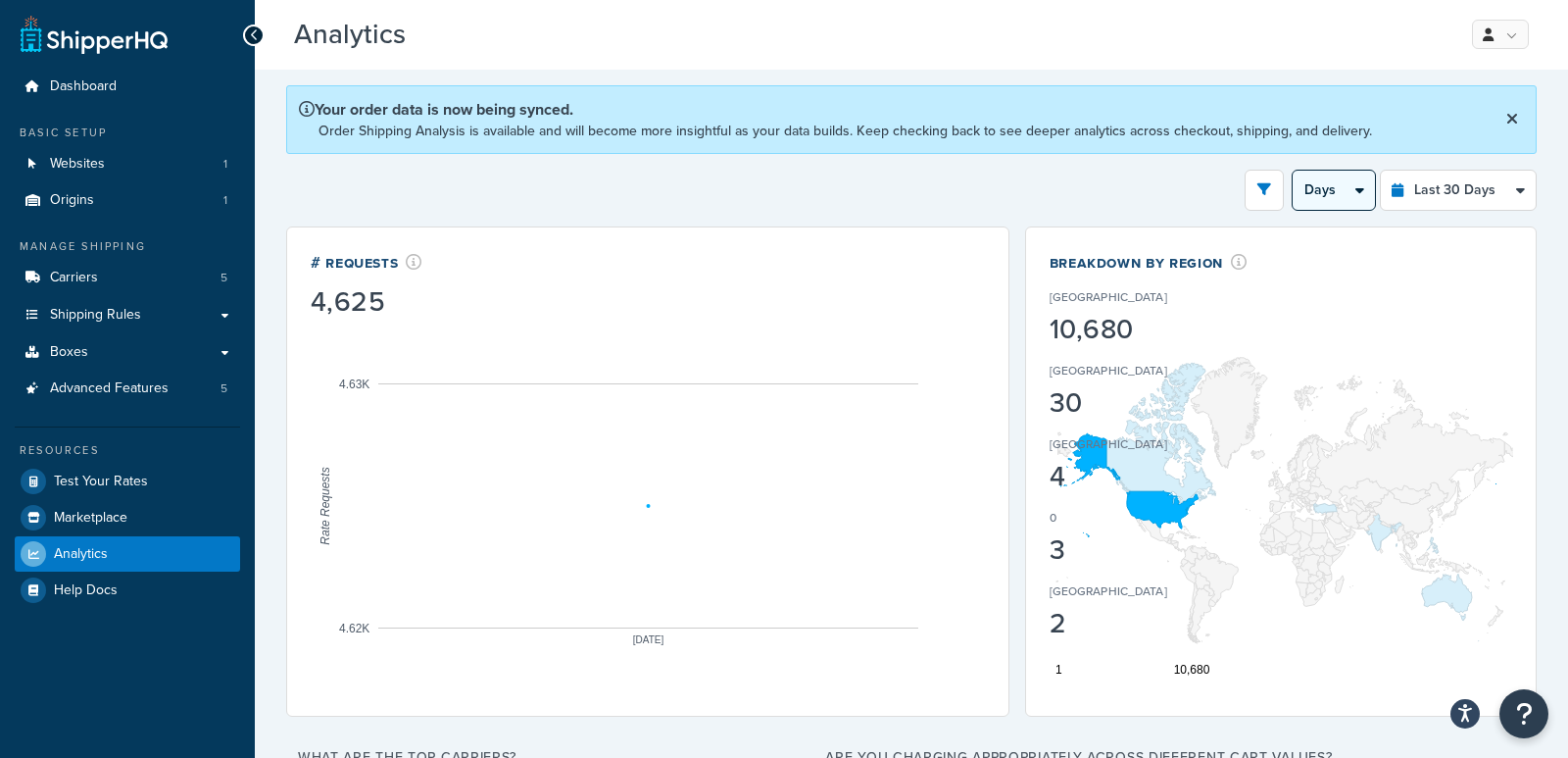 click on "Days Weeks" at bounding box center [1334, 190] 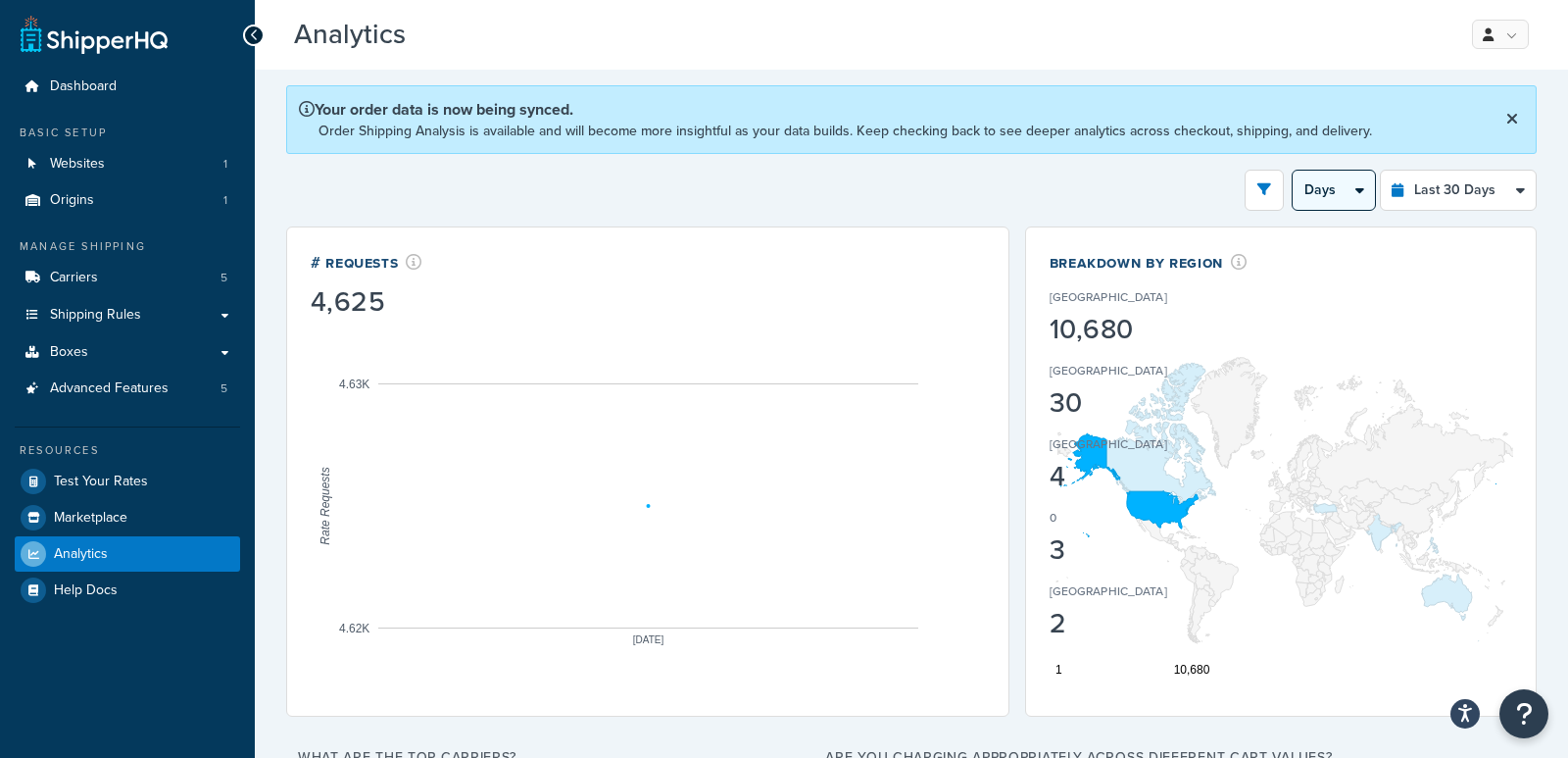 select on "1w" 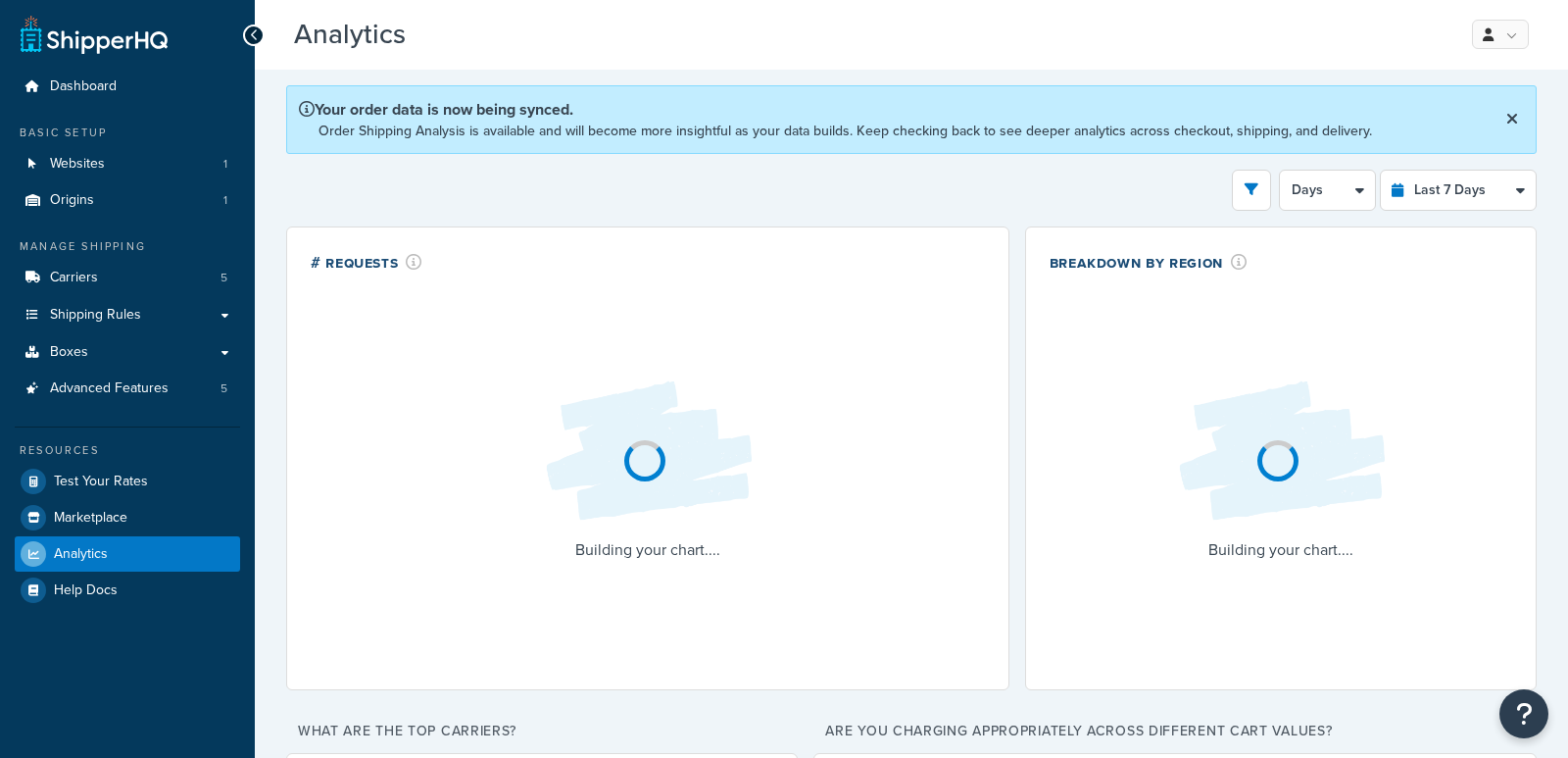 scroll, scrollTop: 0, scrollLeft: 0, axis: both 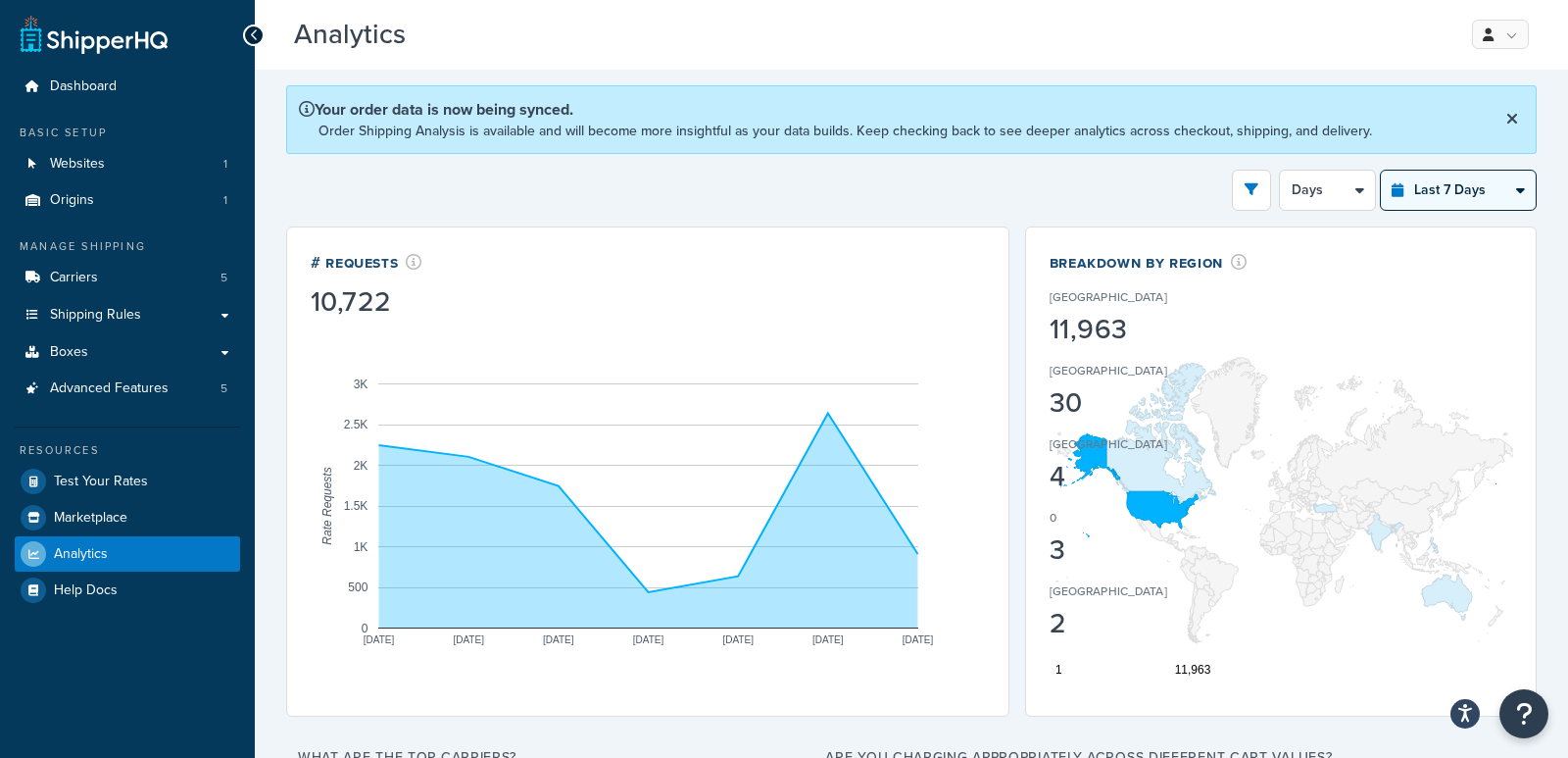click on "Last 24 Hours Last 7 Days Last 30 Days Last 3 Months Last 6 Months Last 12 Months" at bounding box center [1458, 190] 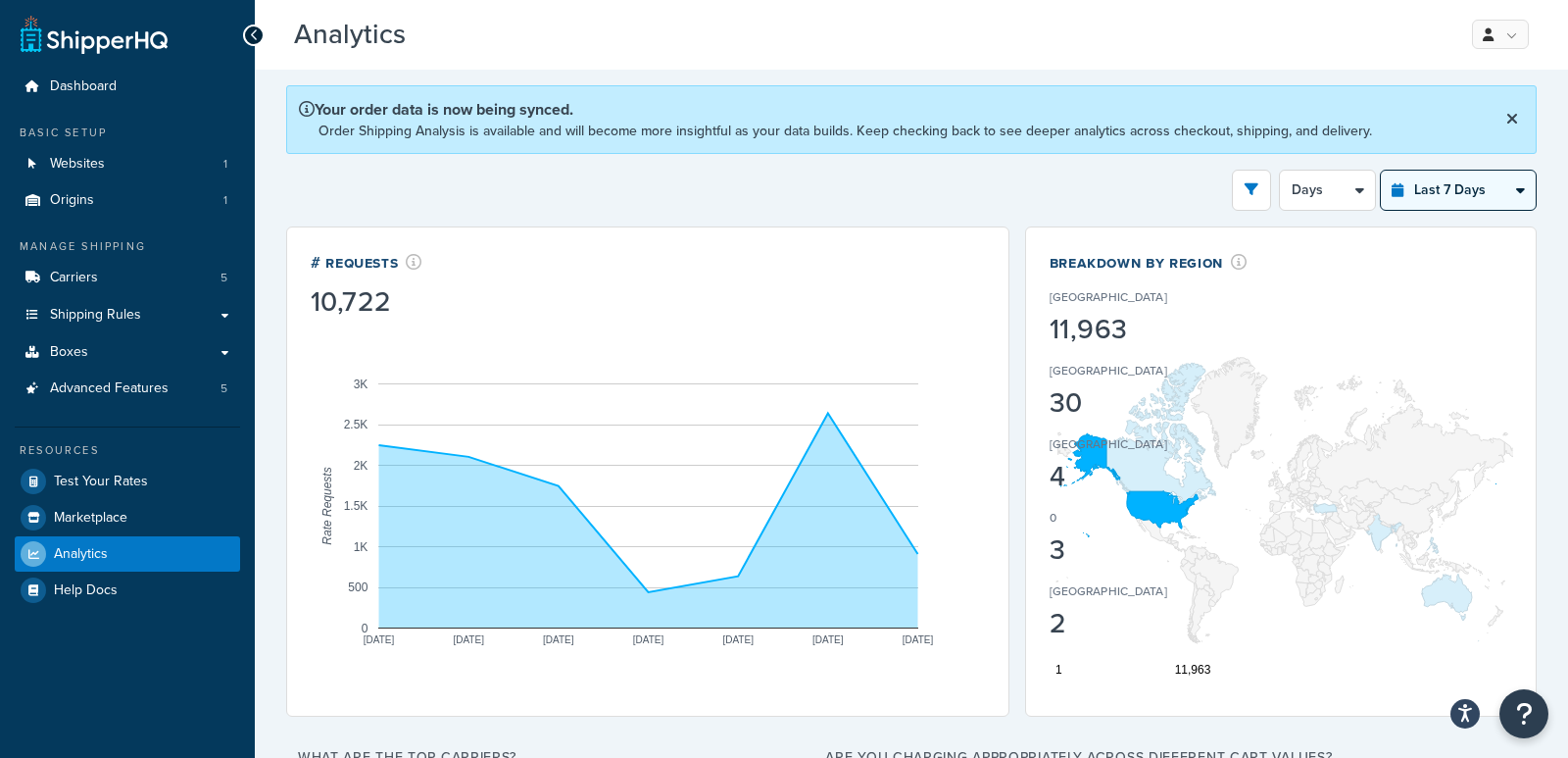 select on "last_30_days" 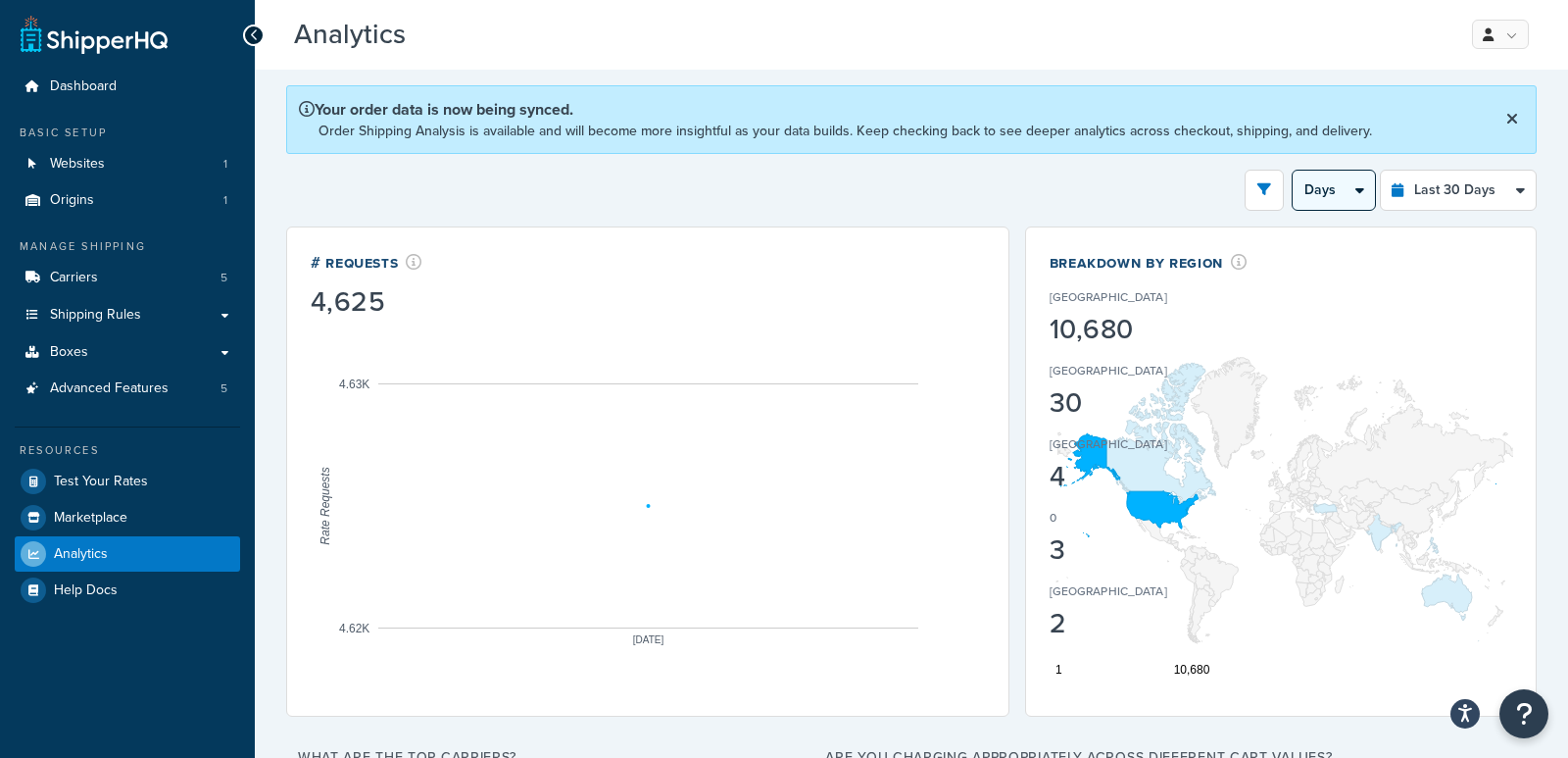 click on "Days Weeks" at bounding box center (1334, 190) 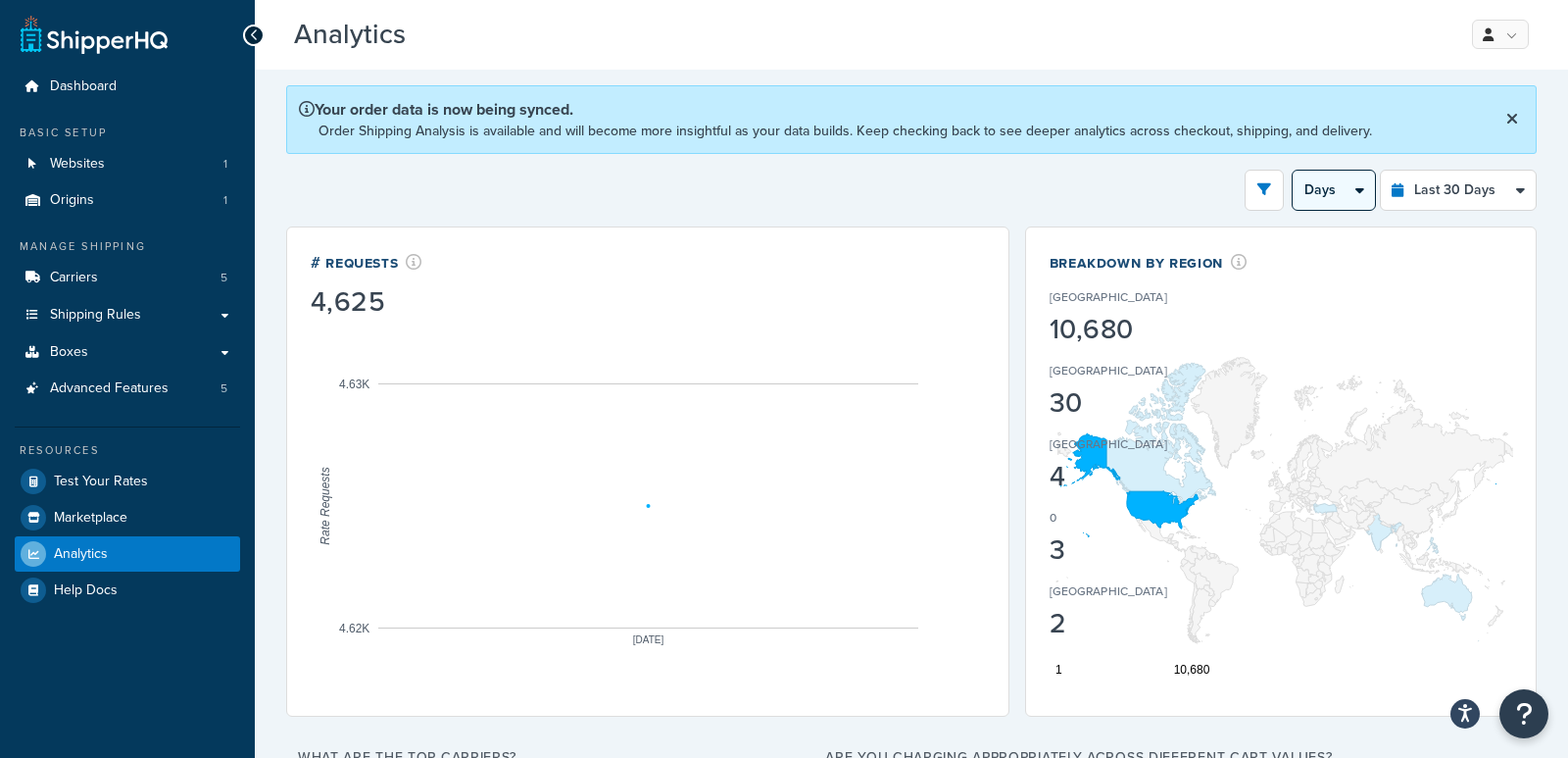 select on "1w" 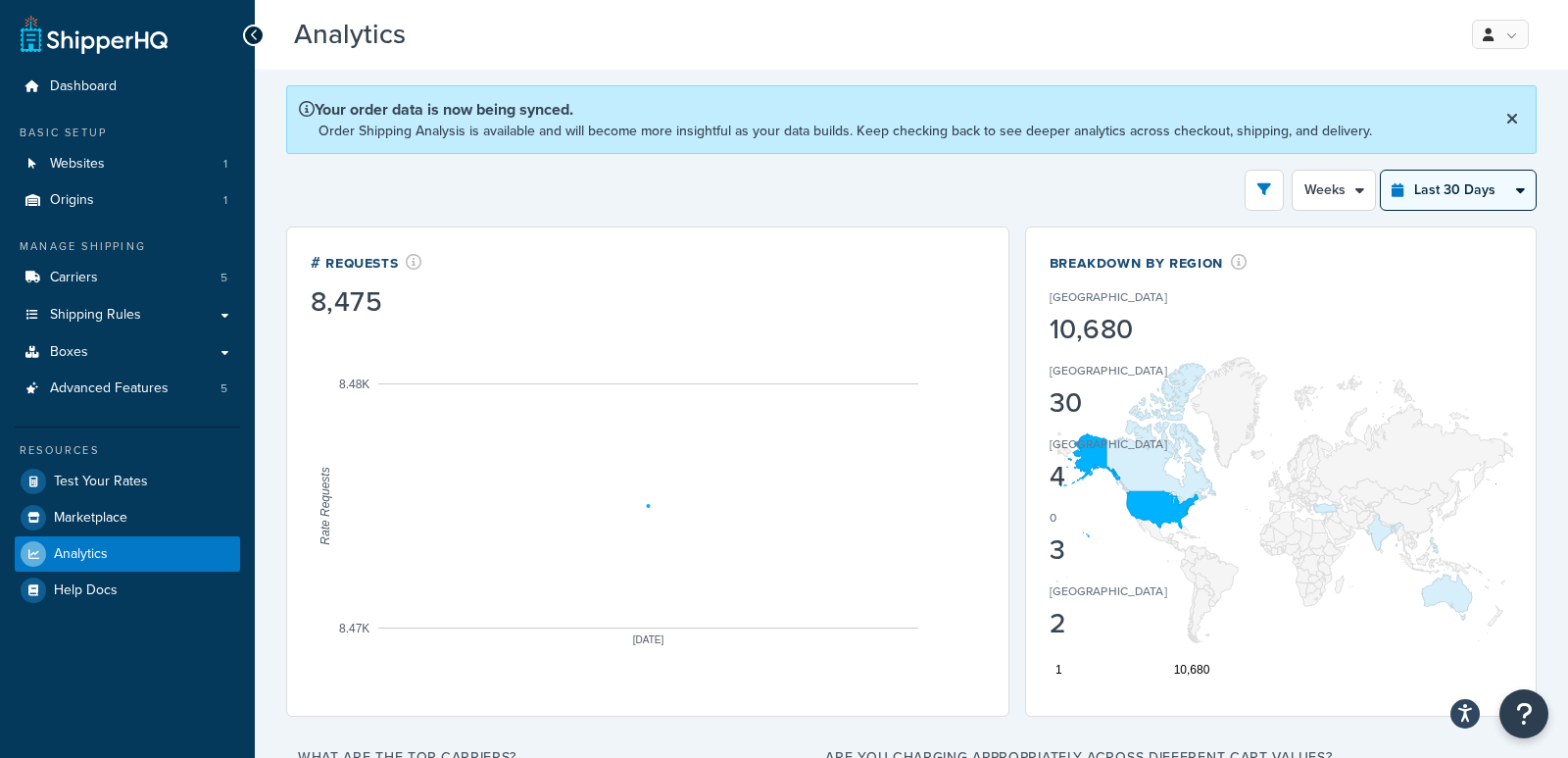 click on "Last 24 Hours Last 7 Days Last 30 Days Last 3 Months Last 6 Months Last 12 Months" at bounding box center [1458, 190] 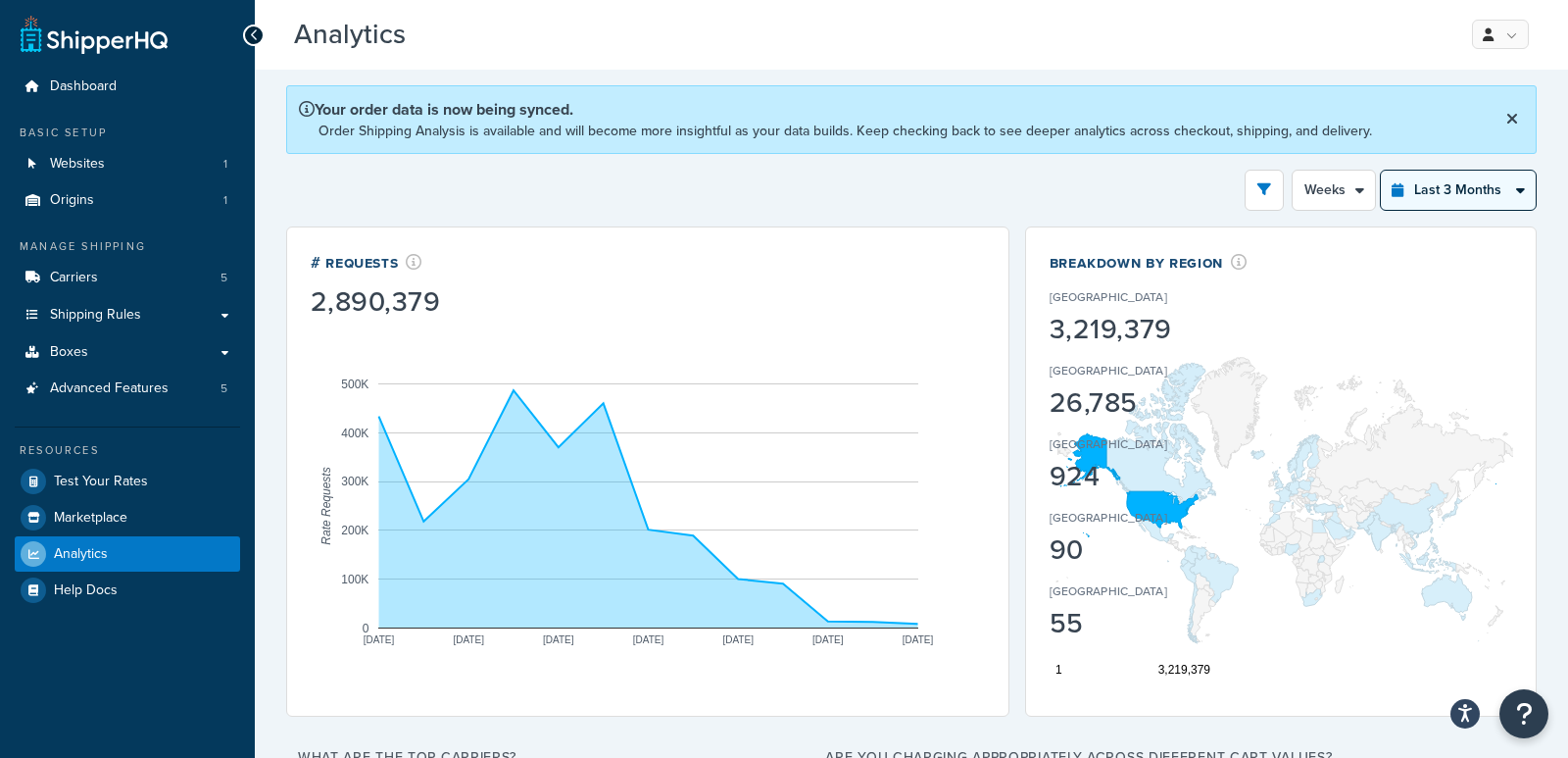 click on "Last 24 Hours Last 7 Days Last 30 Days Last 3 Months Last 6 Months Last 12 Months" at bounding box center [1458, 190] 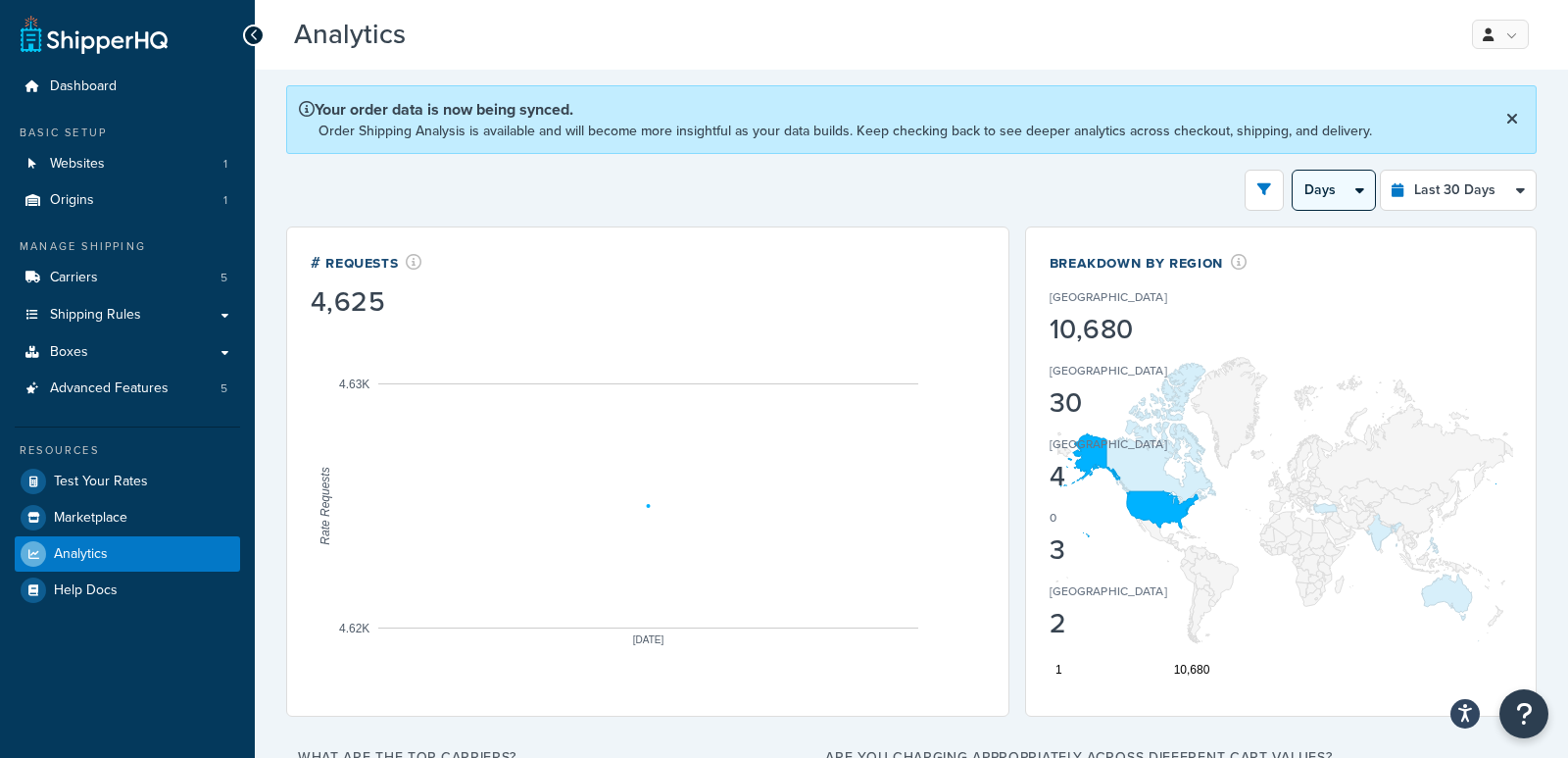 click on "Days Weeks" at bounding box center [1334, 190] 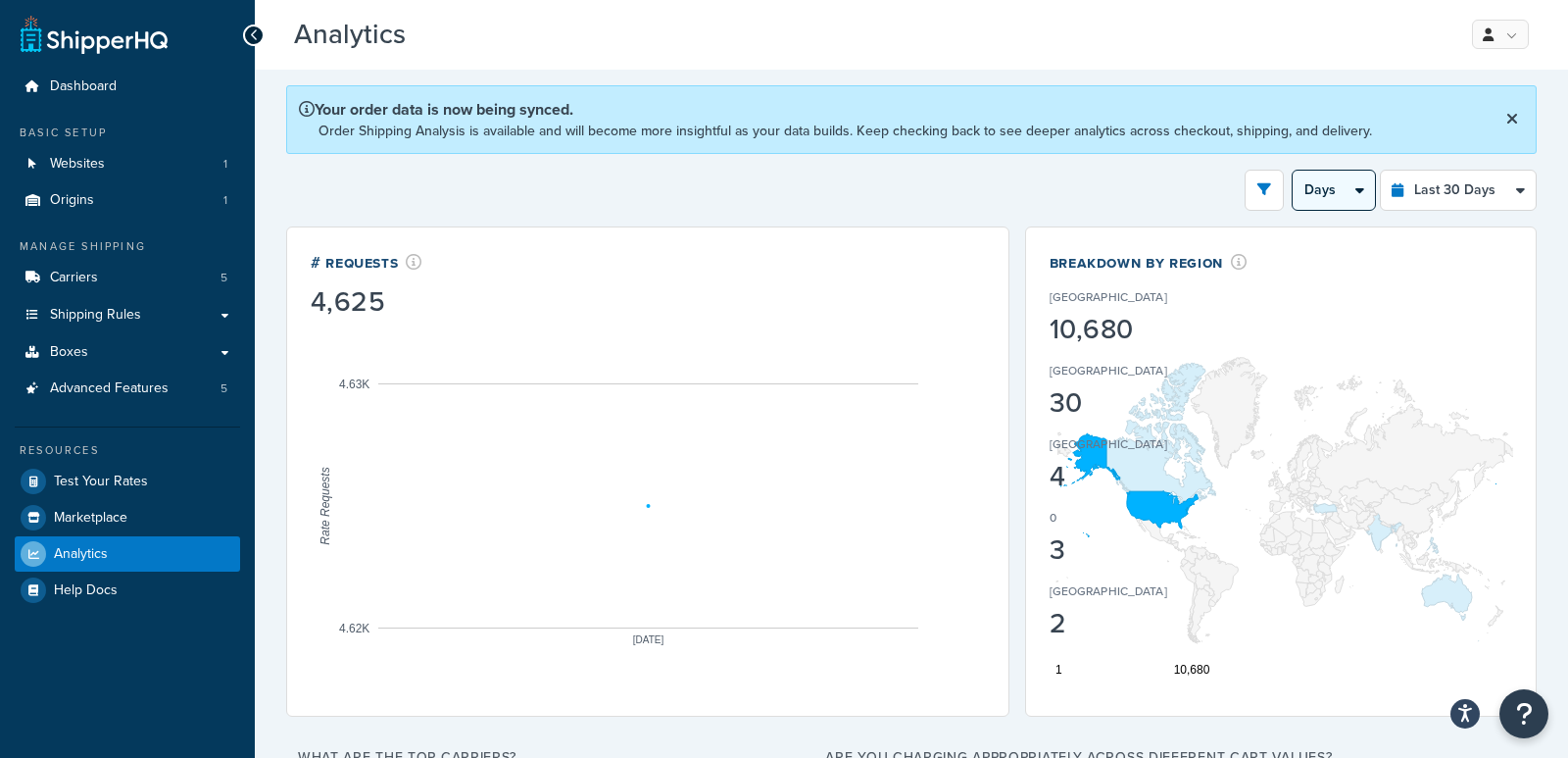 select on "1w" 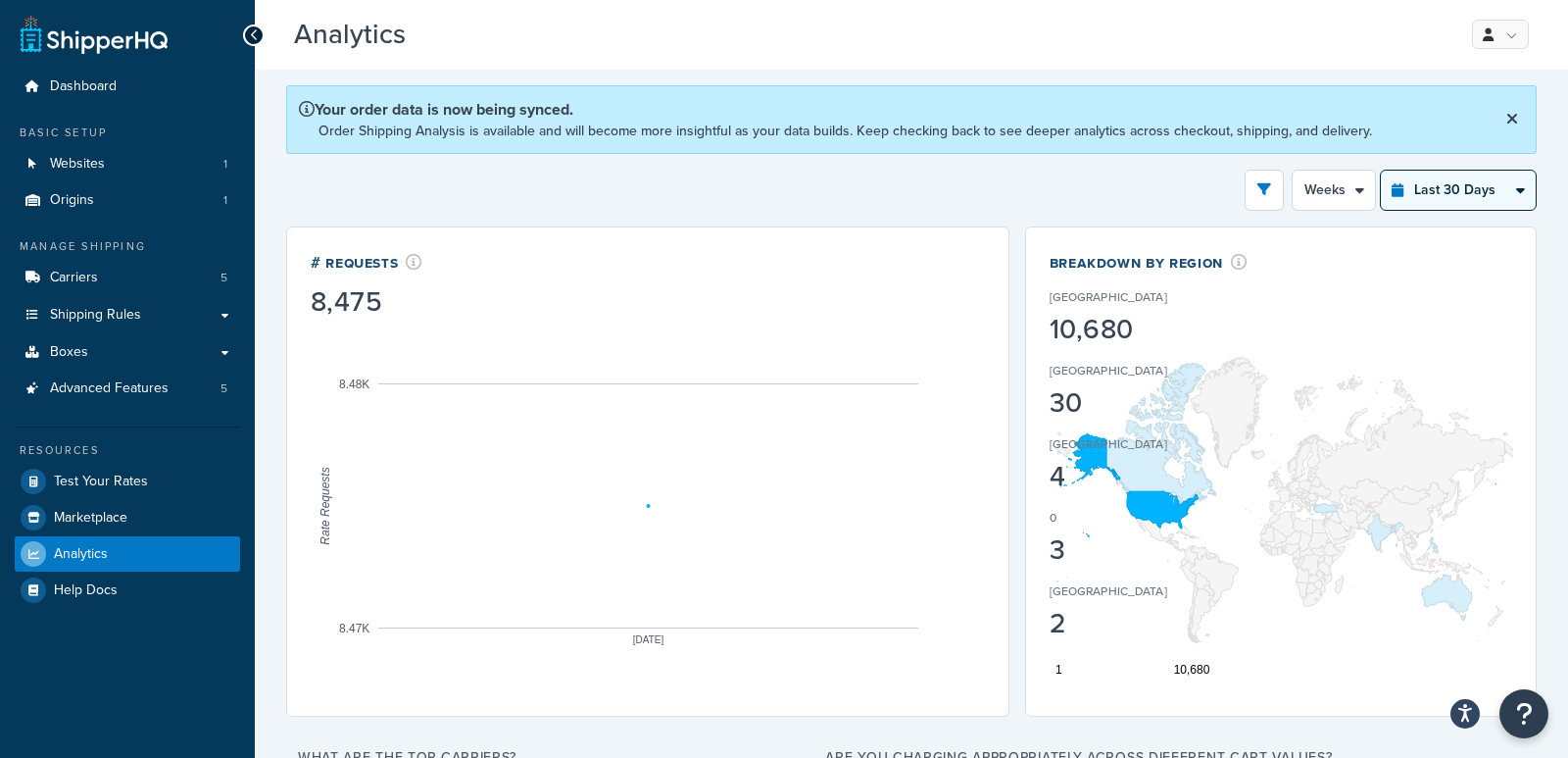 click on "Last 24 Hours Last 7 Days Last 30 Days Last 3 Months Last 6 Months Last 12 Months" at bounding box center (1458, 190) 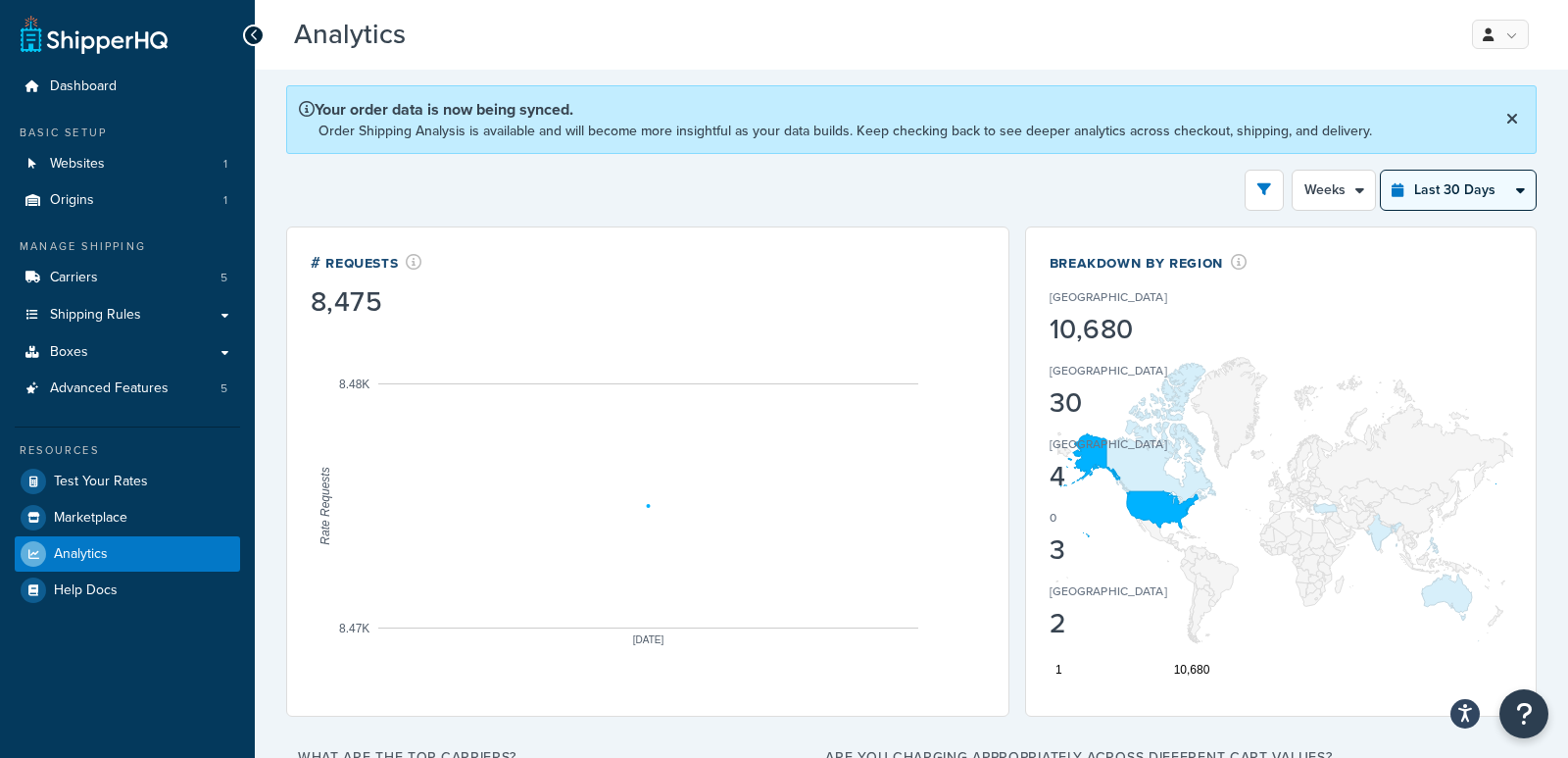 select on "last_7_days" 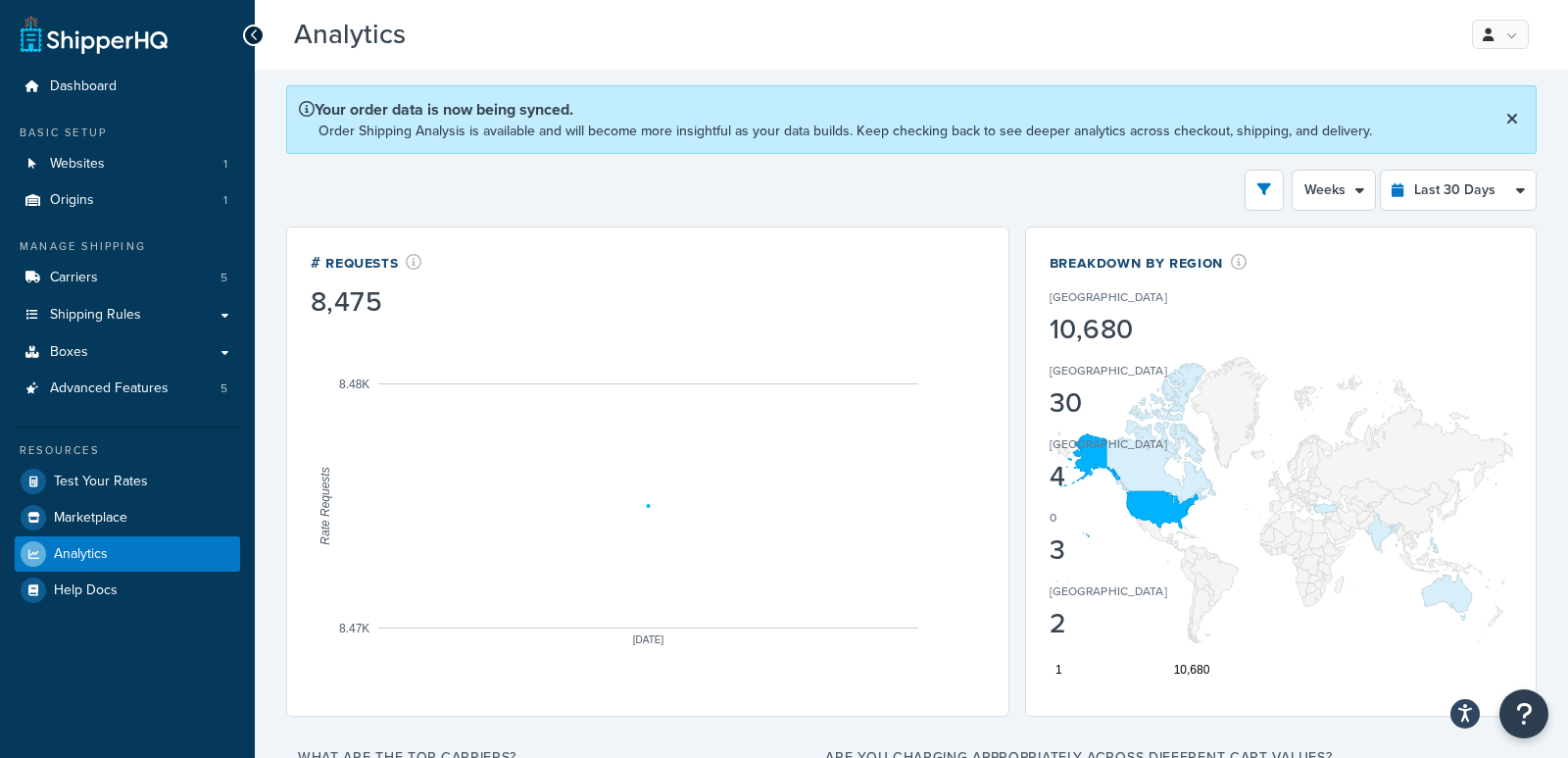 select on "1d" 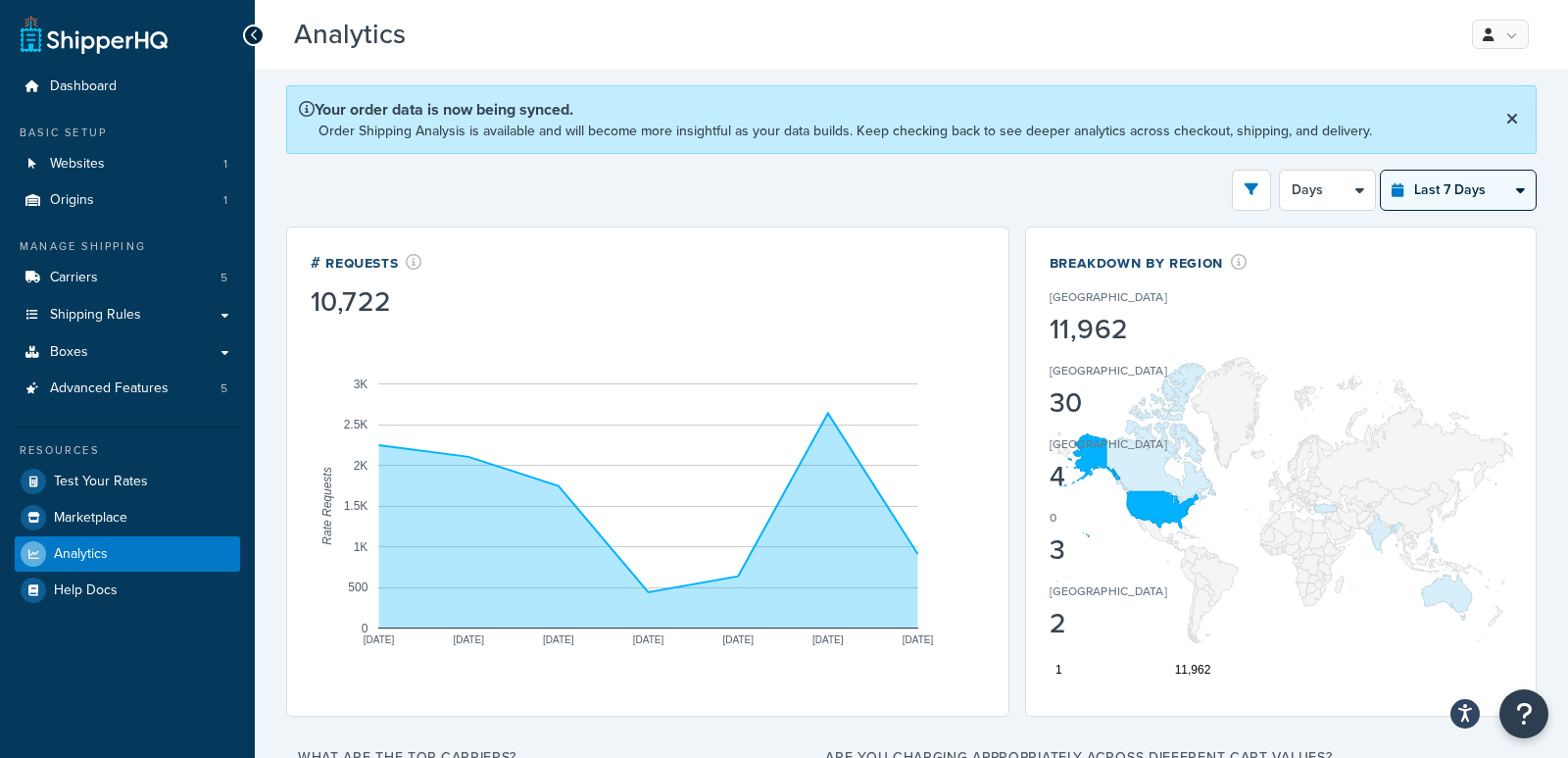 click on "Last 24 Hours Last 7 Days Last 30 Days Last 3 Months Last 6 Months Last 12 Months" at bounding box center (1458, 190) 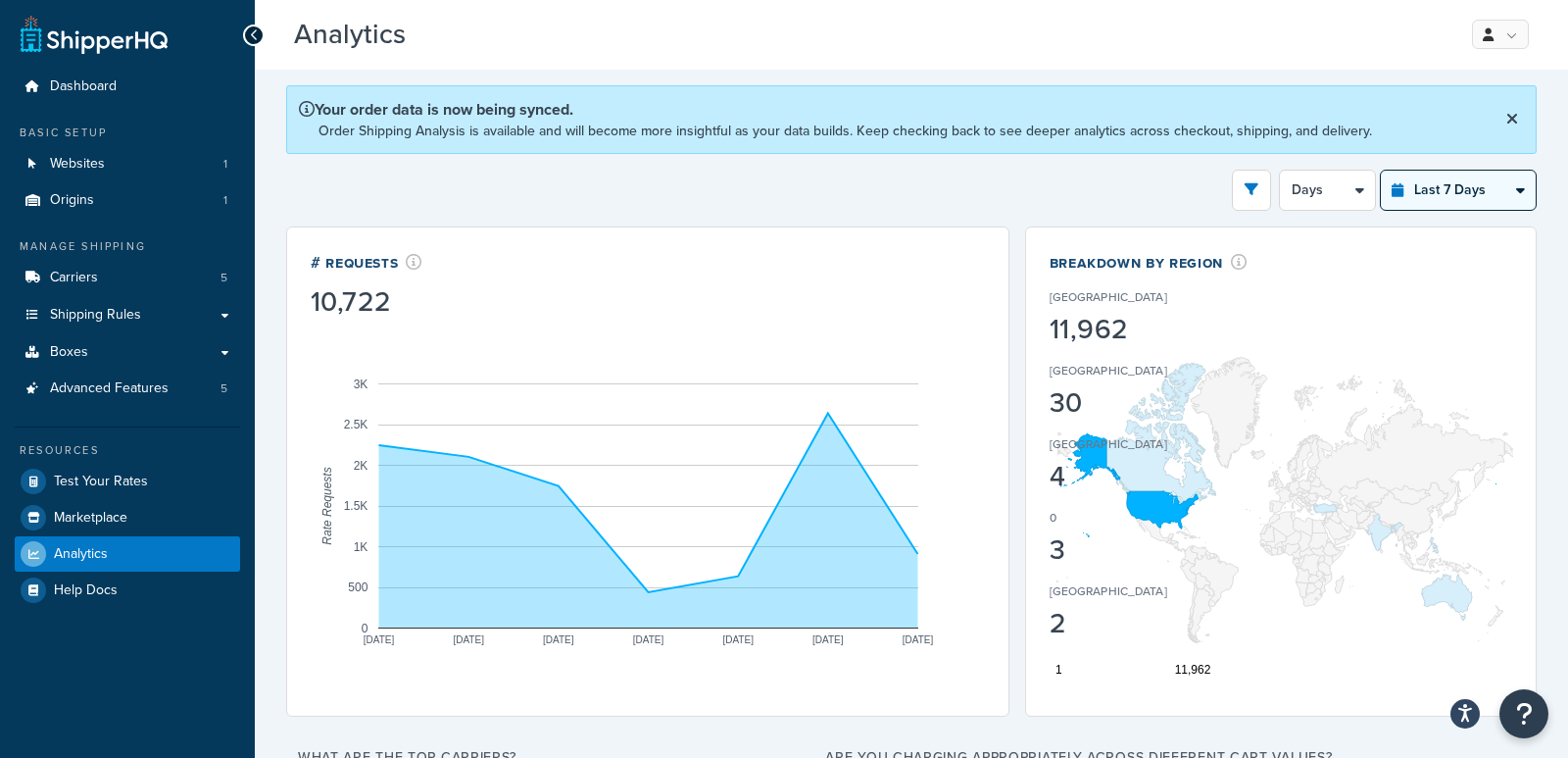 select on "last_30_days" 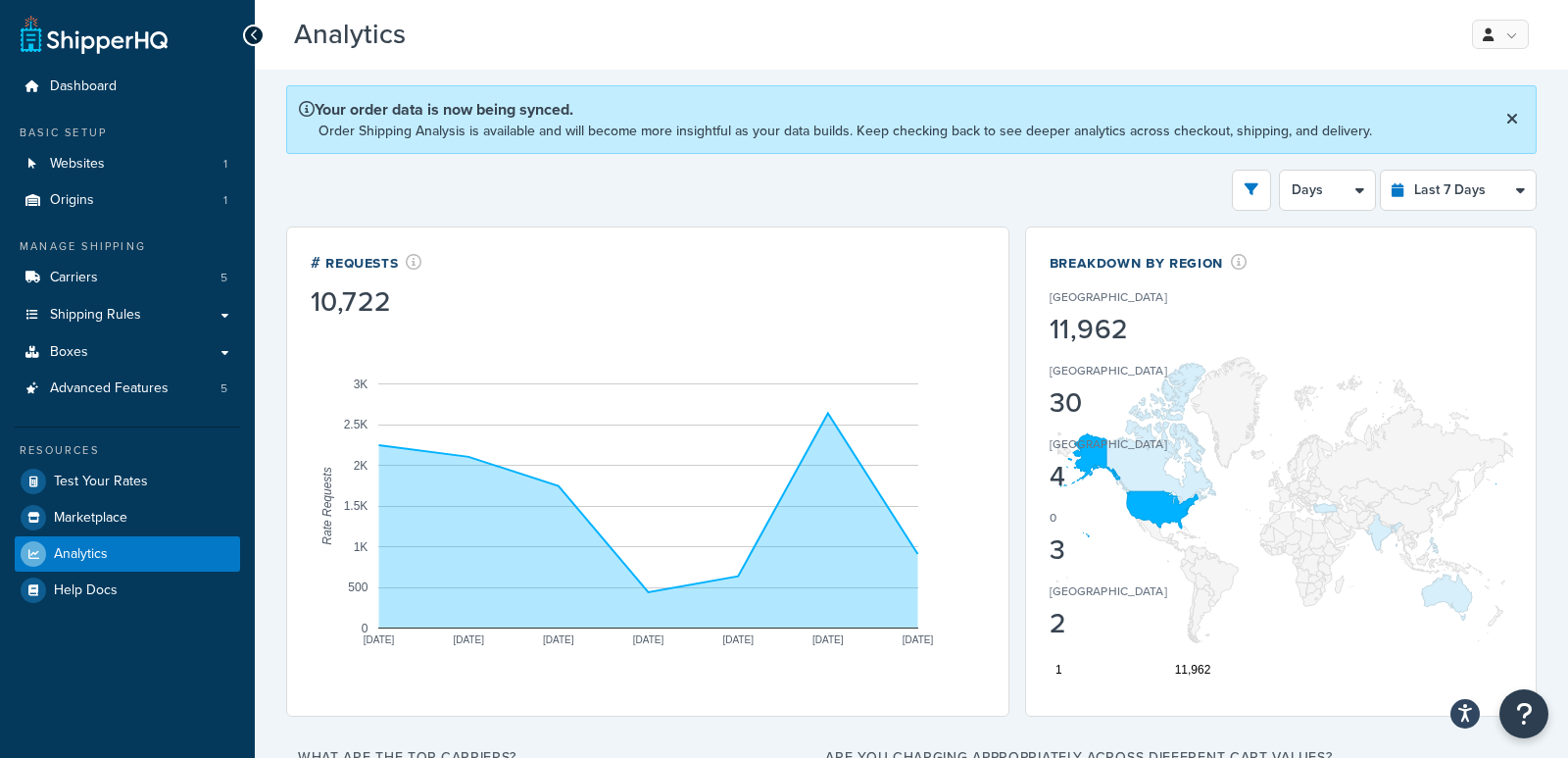 select on "5d" 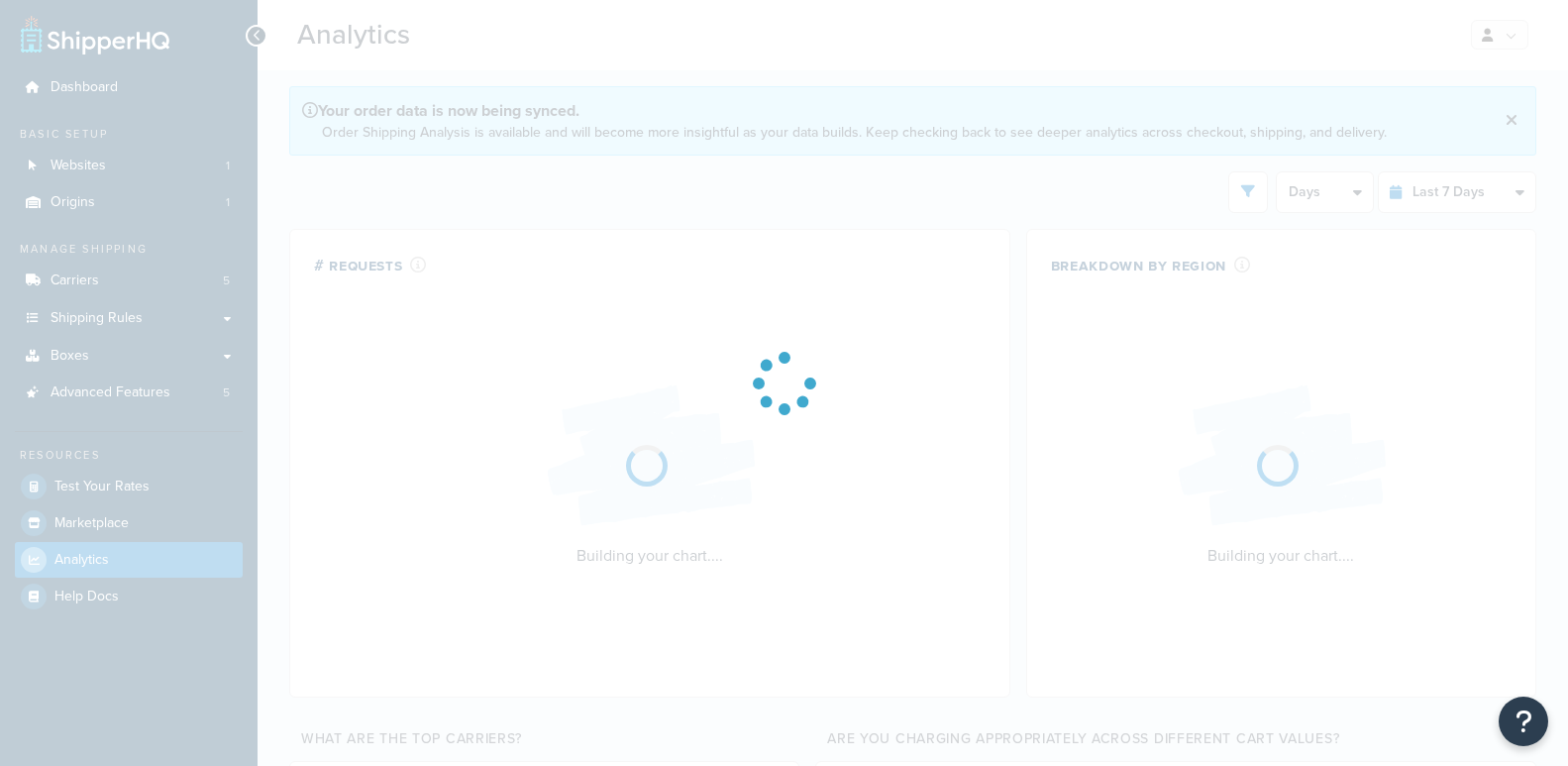 scroll, scrollTop: 0, scrollLeft: 0, axis: both 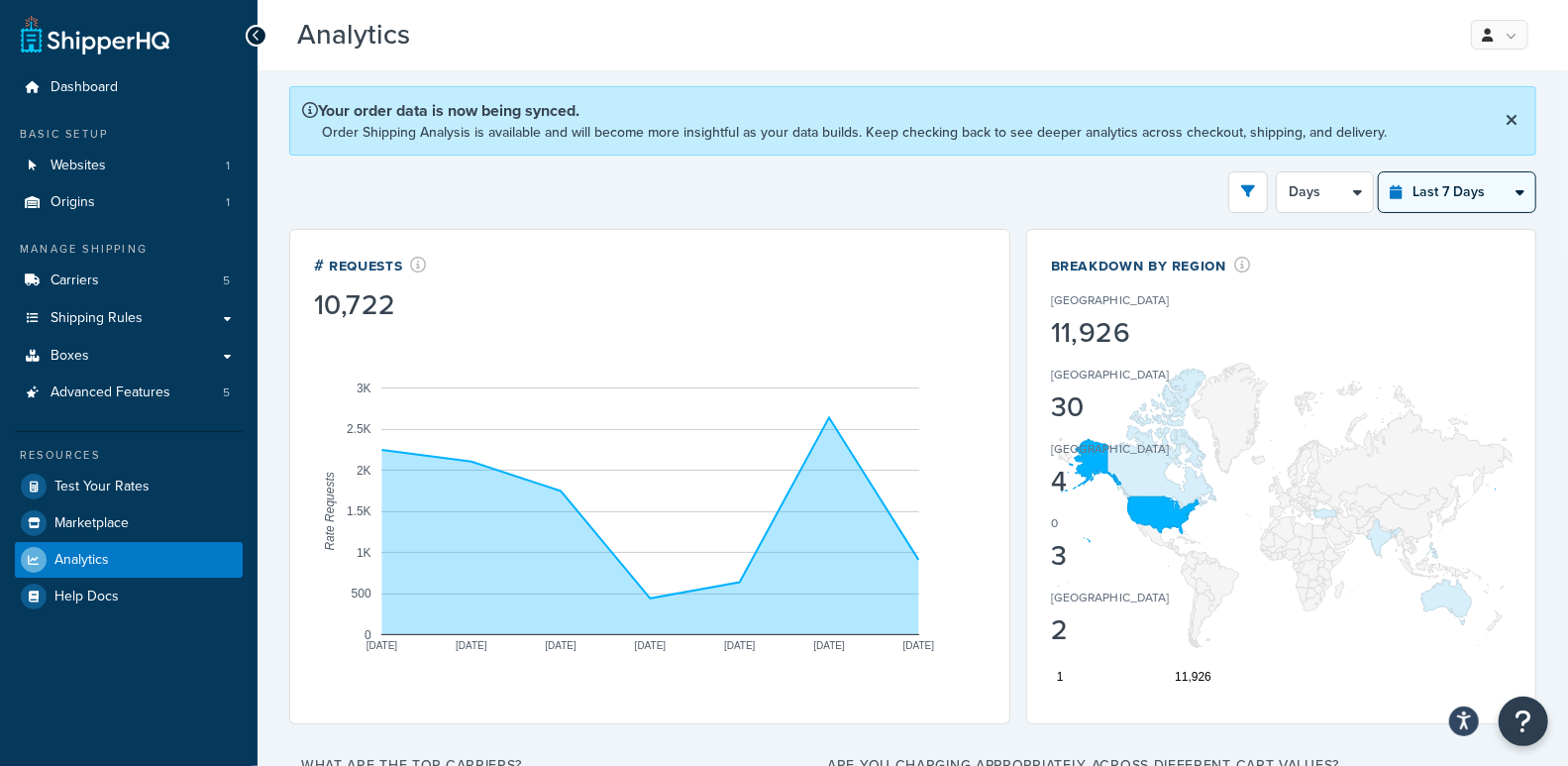 click on "Last 24 Hours Last 7 Days Last 30 Days Last 3 Months Last 6 Months Last 12 Months" at bounding box center (1457, 192) 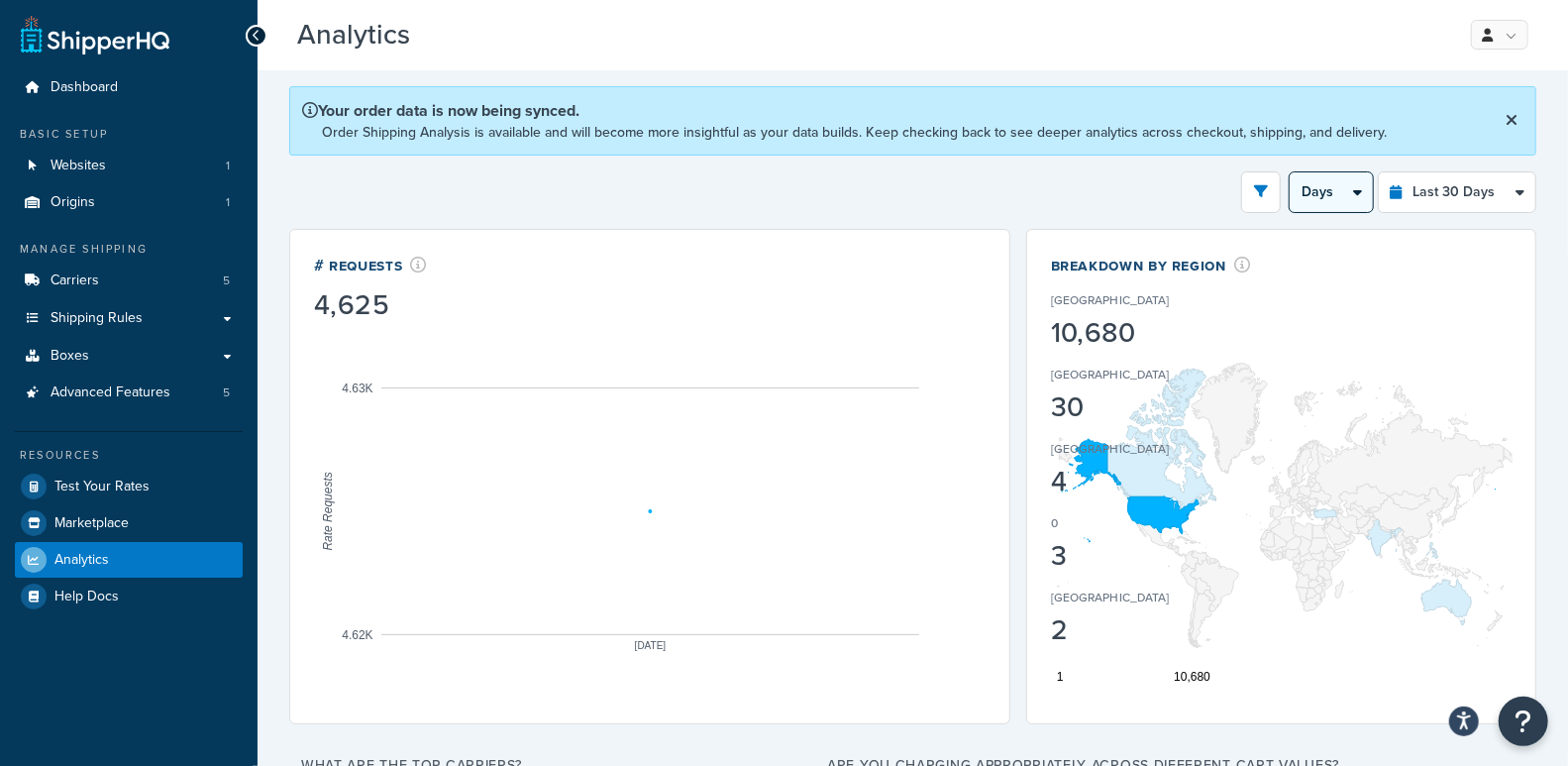 click on "Days Weeks" at bounding box center [1331, 192] 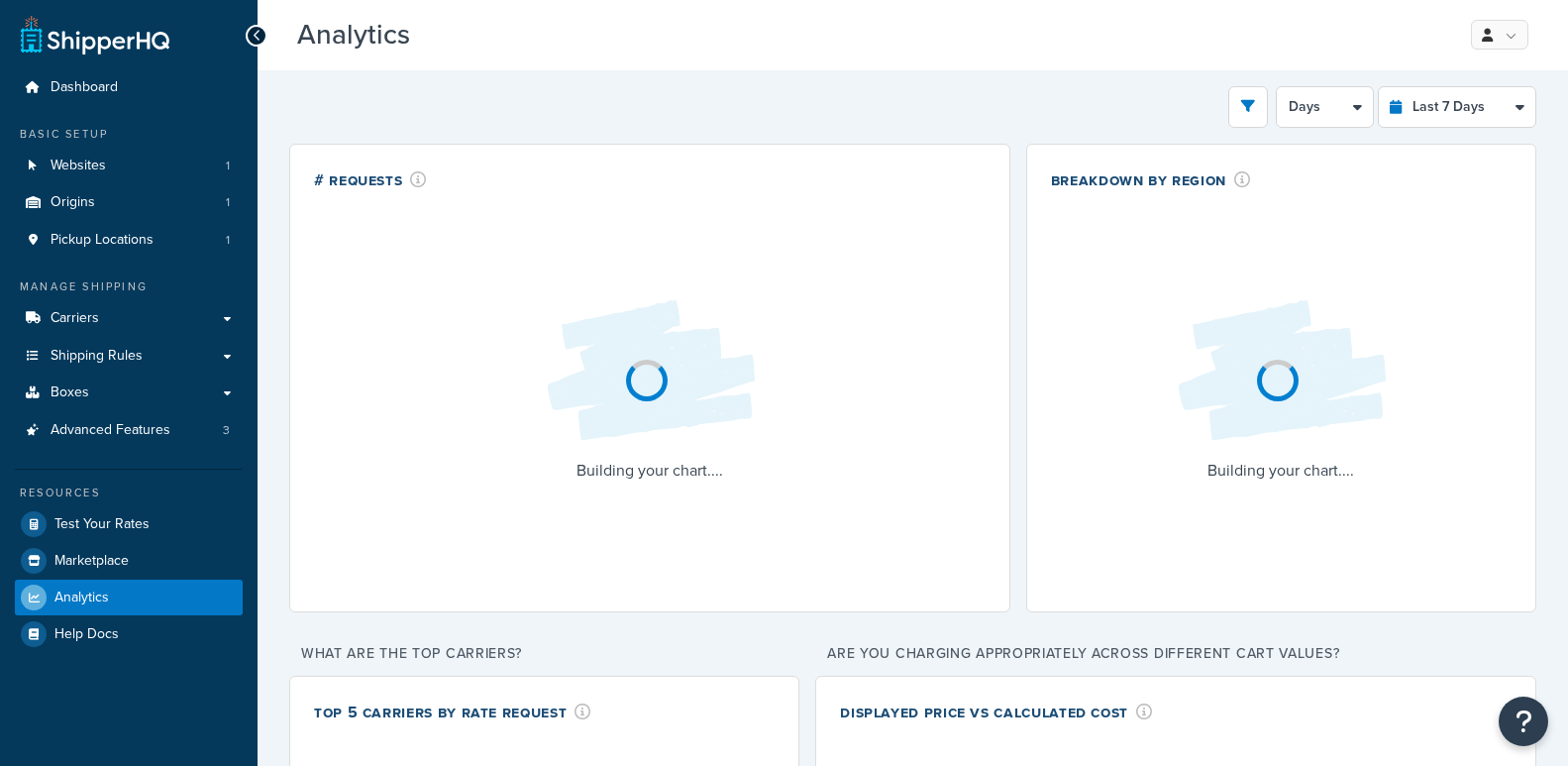 select on "last_7_days" 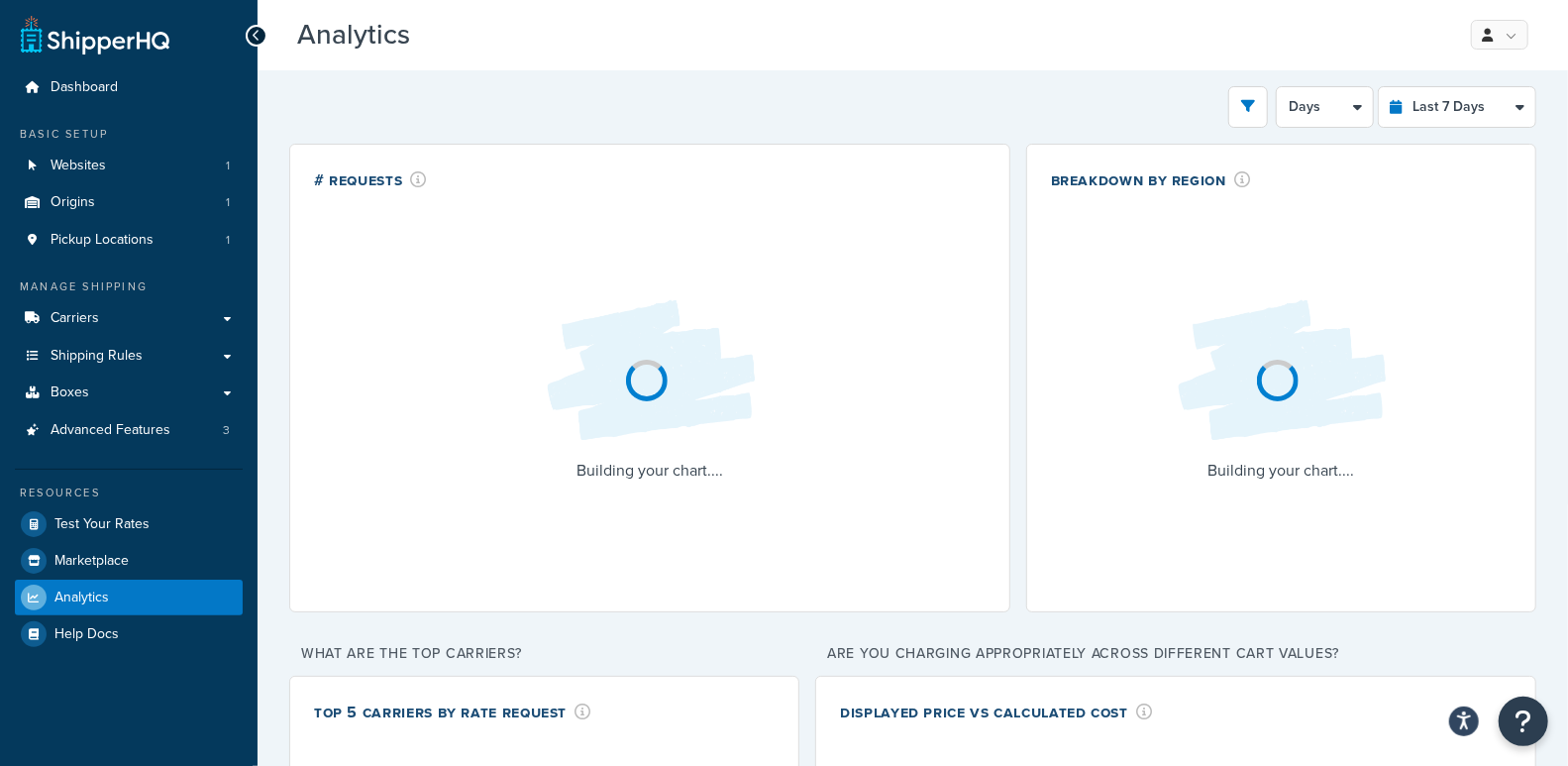 scroll, scrollTop: 0, scrollLeft: 0, axis: both 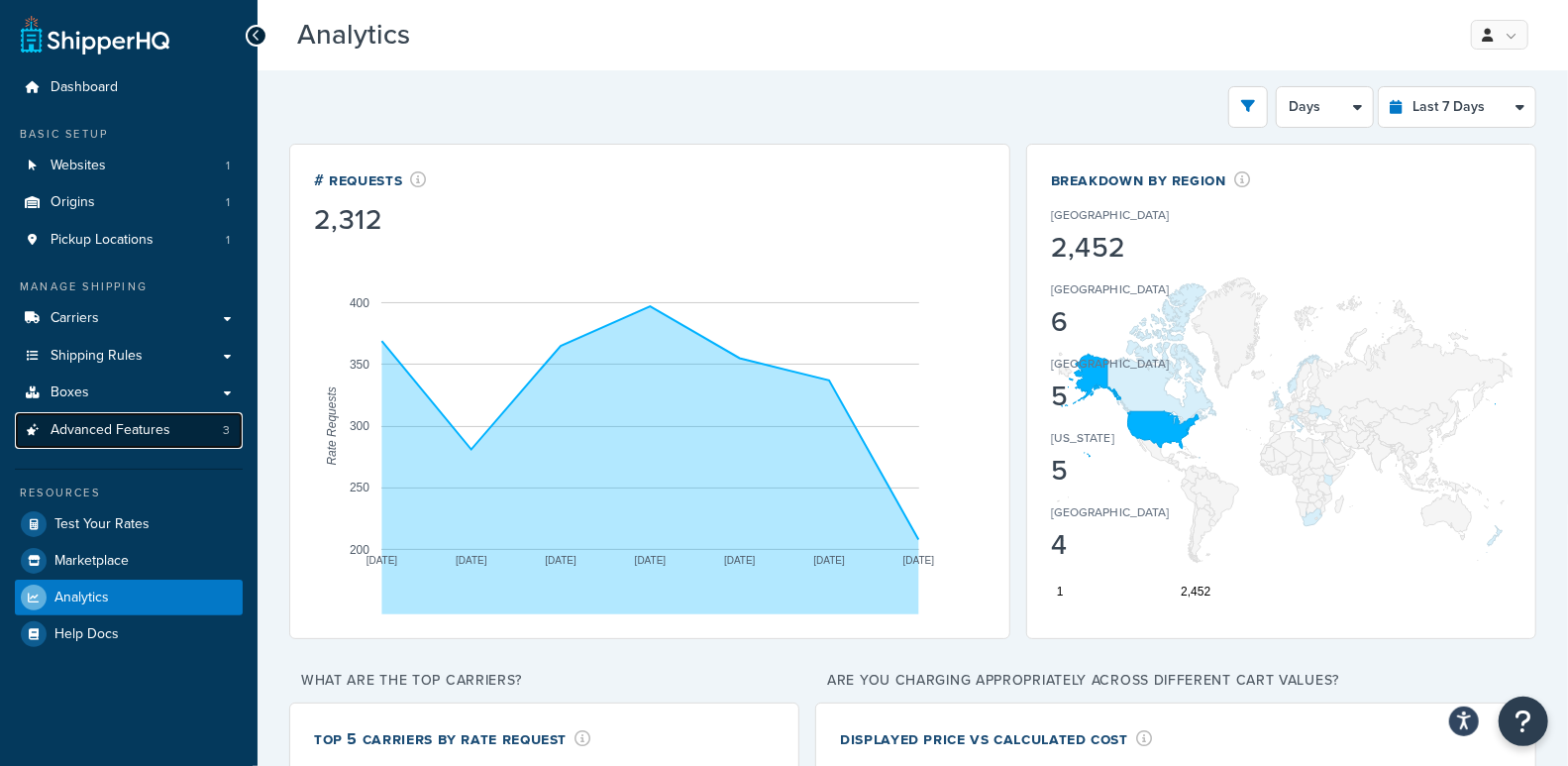 click on "Advanced Features" at bounding box center (110, 430) 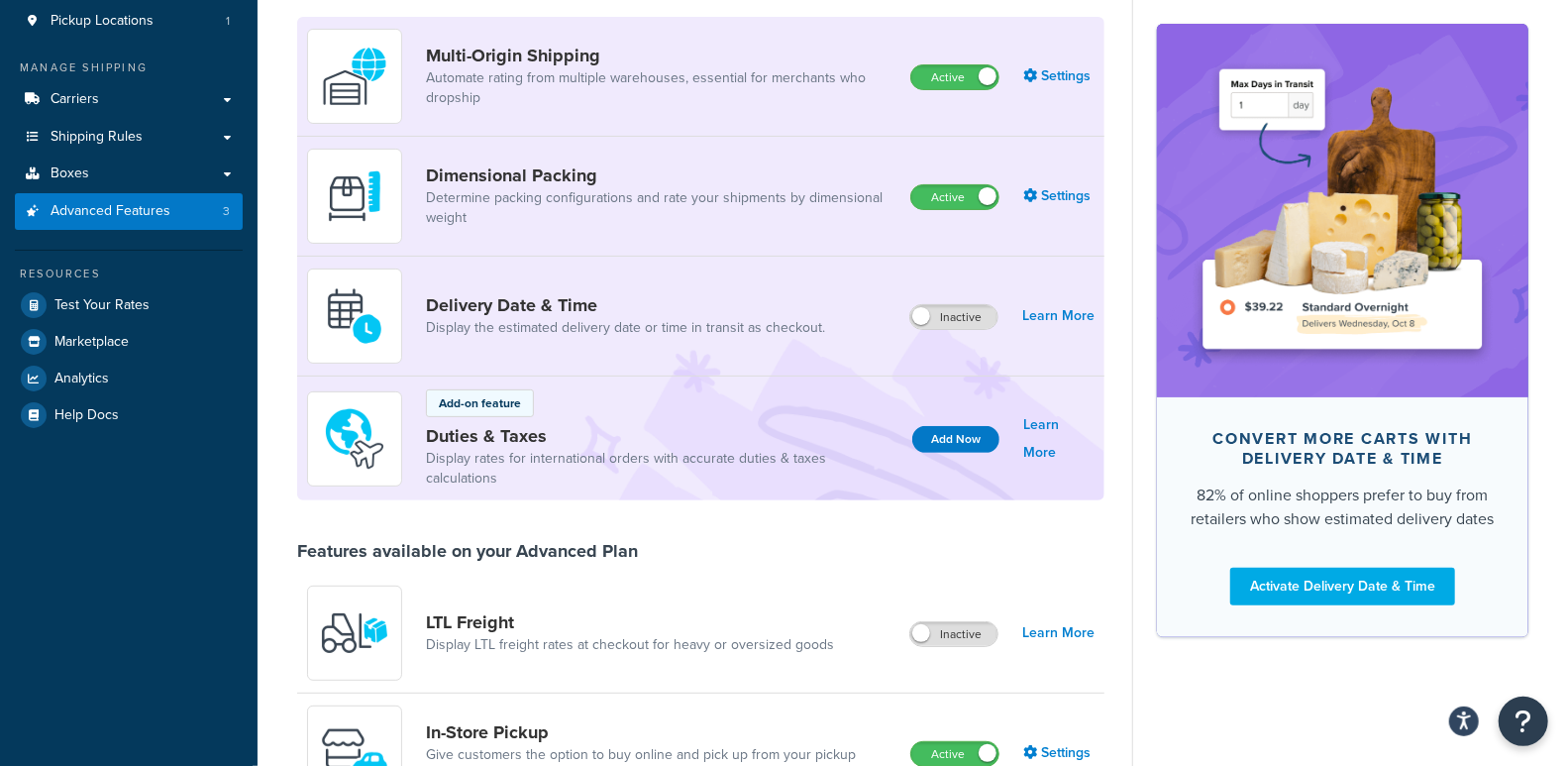 scroll, scrollTop: 0, scrollLeft: 0, axis: both 